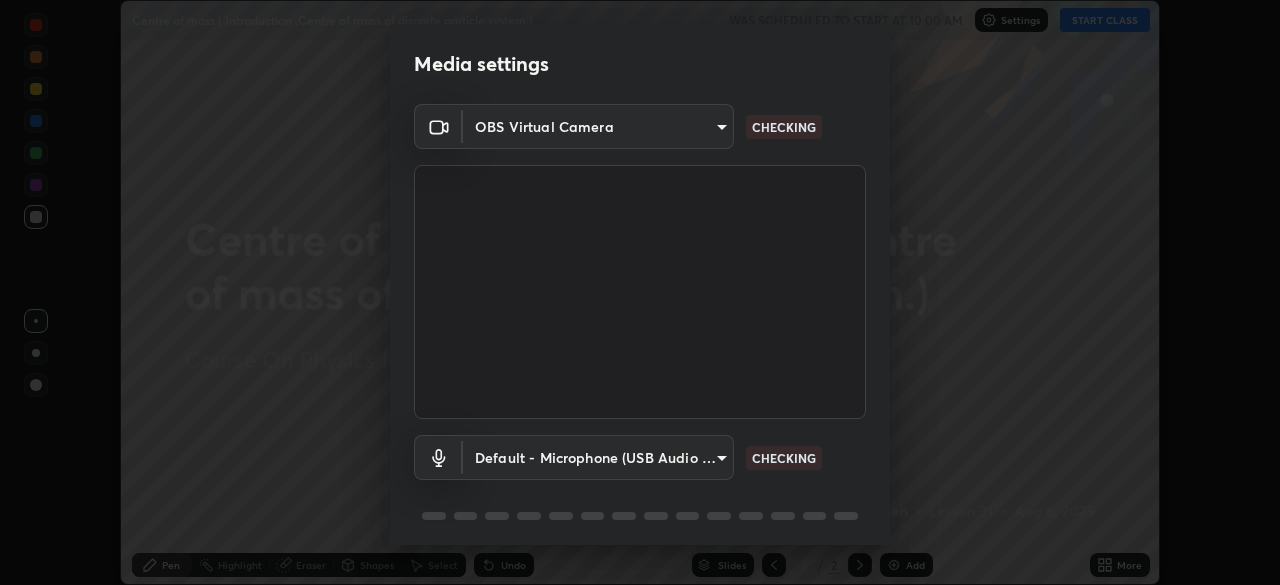 scroll, scrollTop: 0, scrollLeft: 0, axis: both 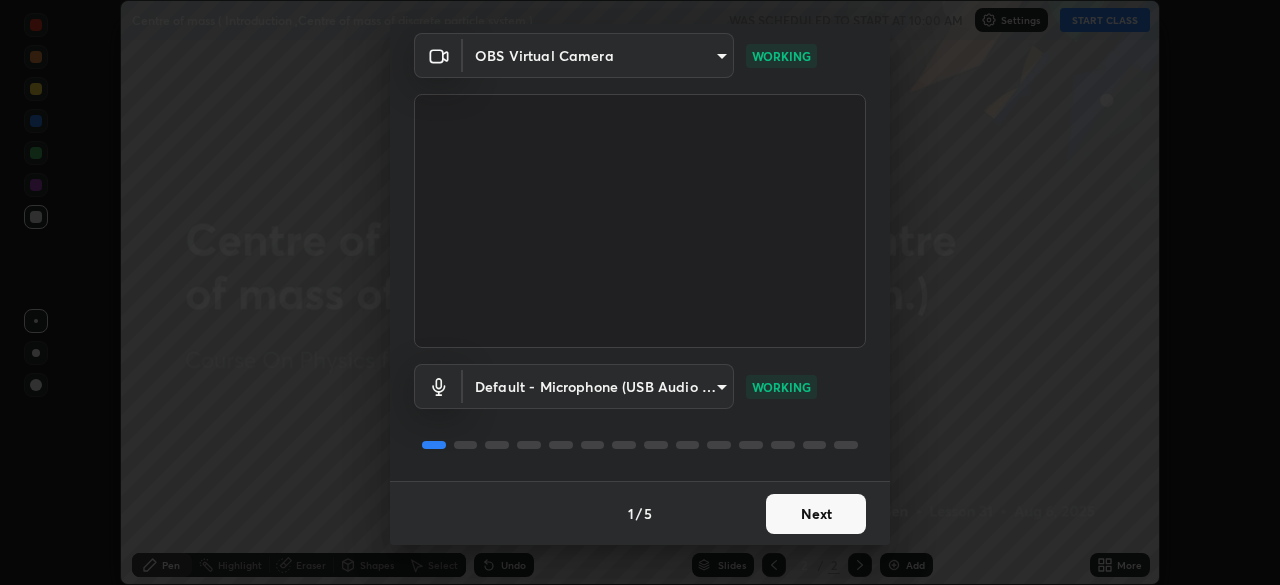 click on "Next" at bounding box center (816, 514) 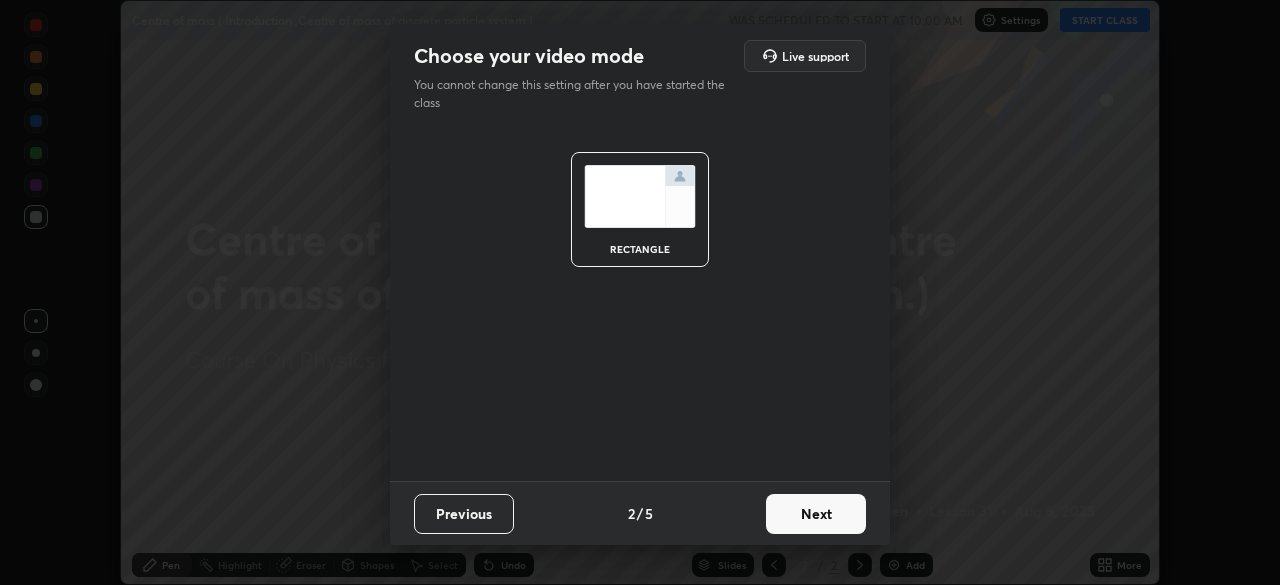 scroll, scrollTop: 0, scrollLeft: 0, axis: both 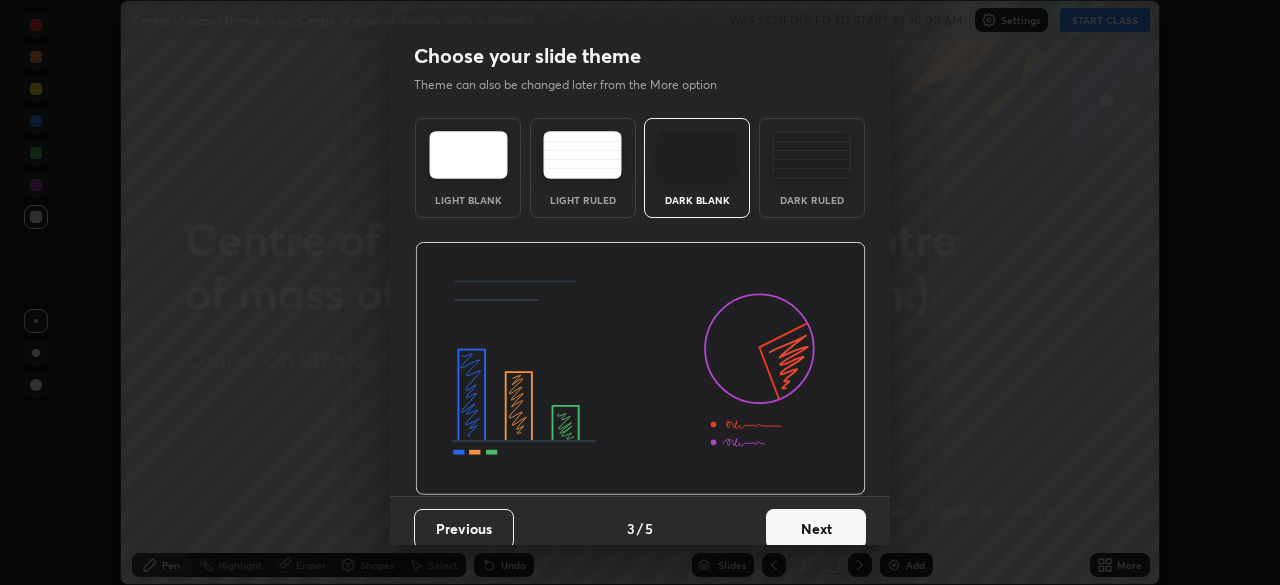 click on "Next" at bounding box center (816, 529) 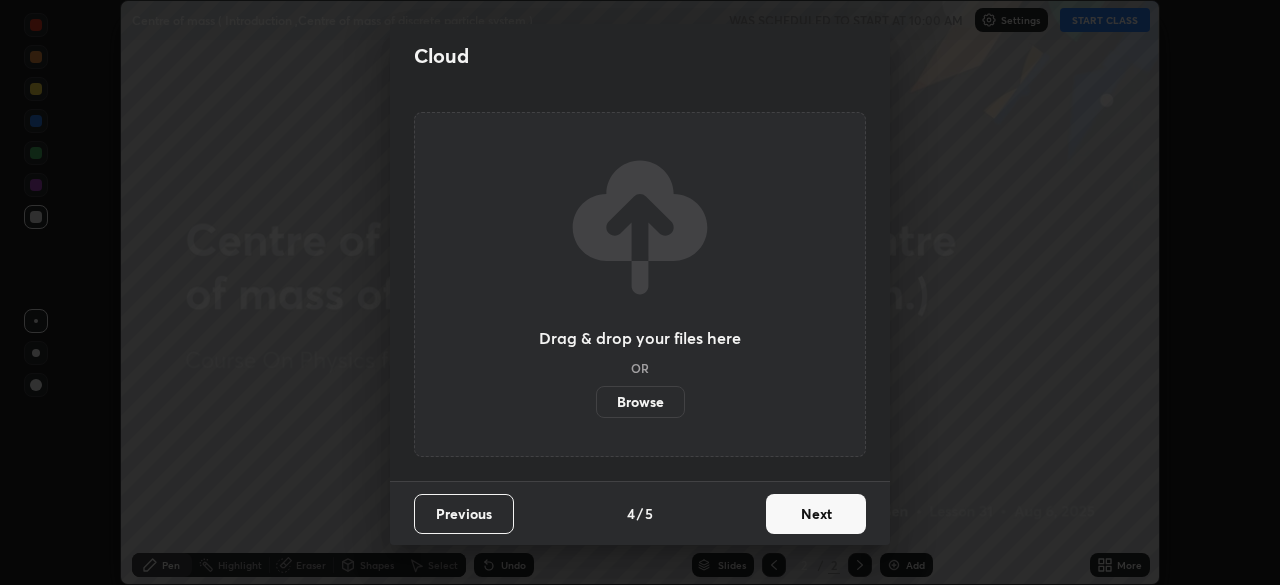click on "Next" at bounding box center [816, 514] 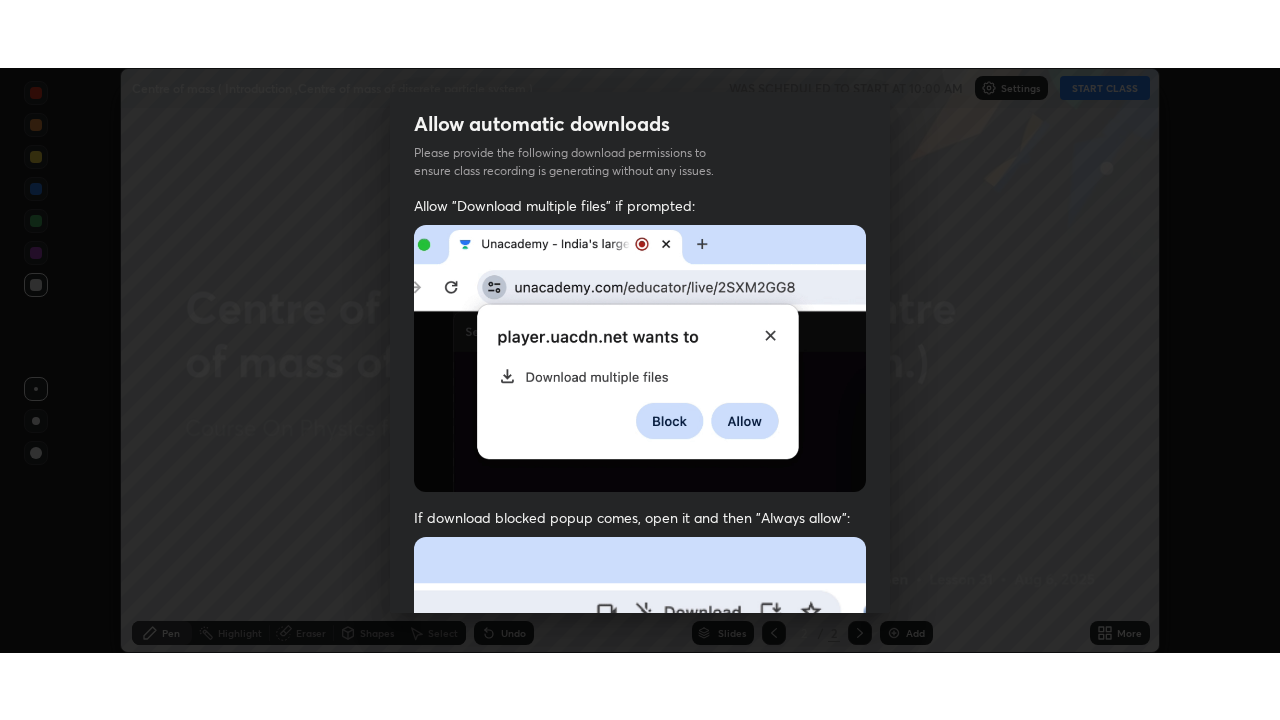 scroll, scrollTop: 479, scrollLeft: 0, axis: vertical 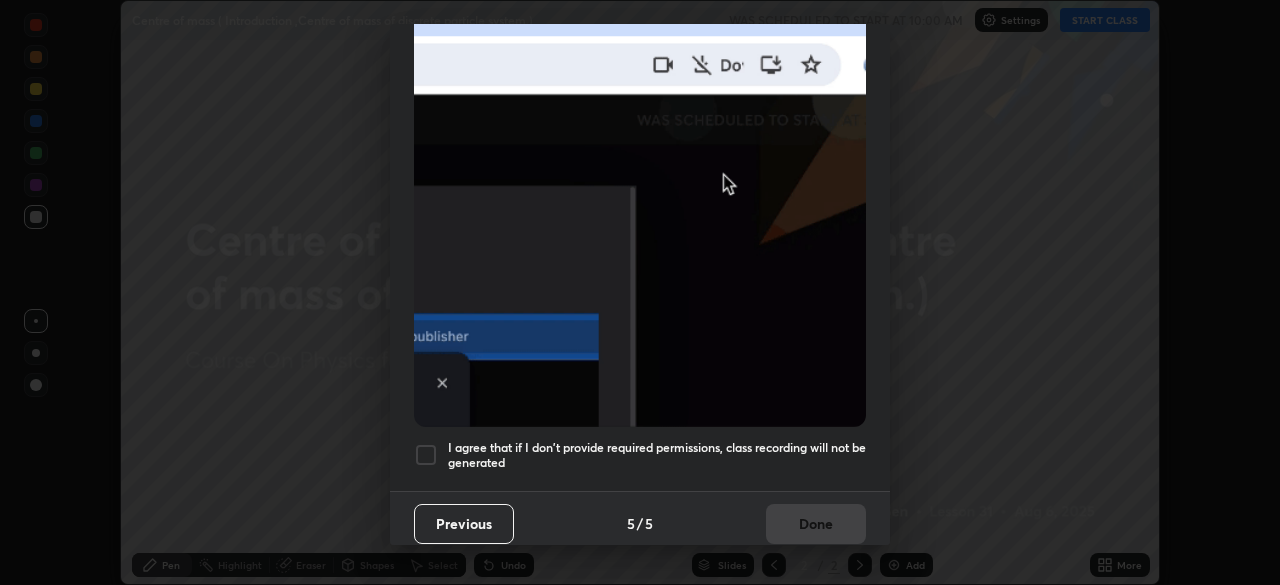 click on "I agree that if I don't provide required permissions, class recording will not be generated" at bounding box center (657, 455) 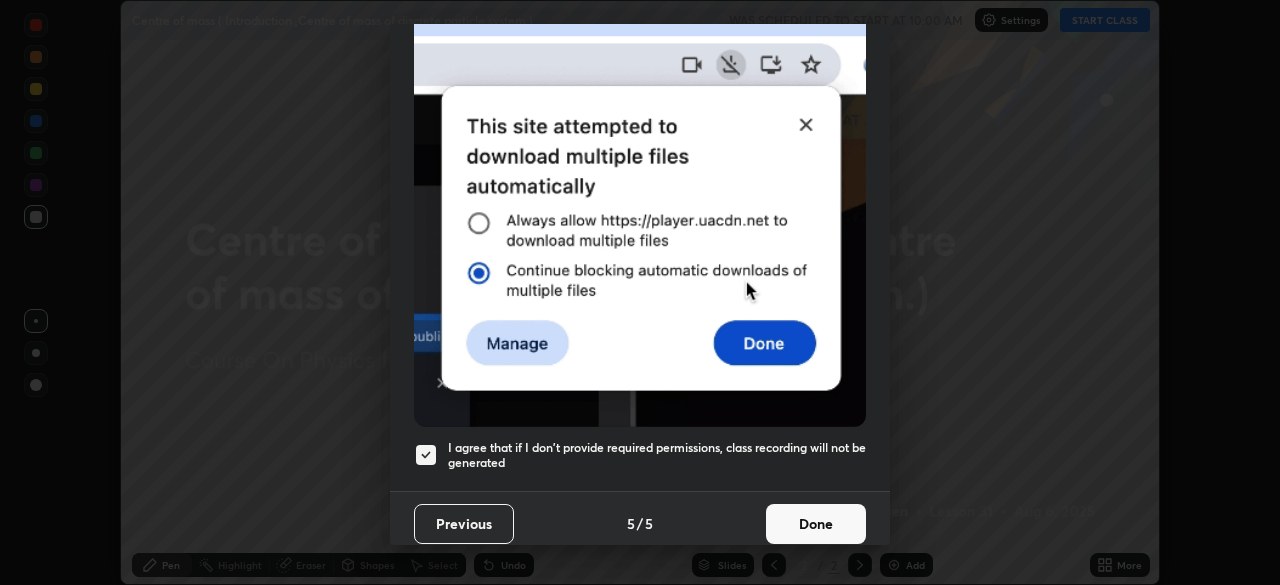 click on "Done" at bounding box center [816, 524] 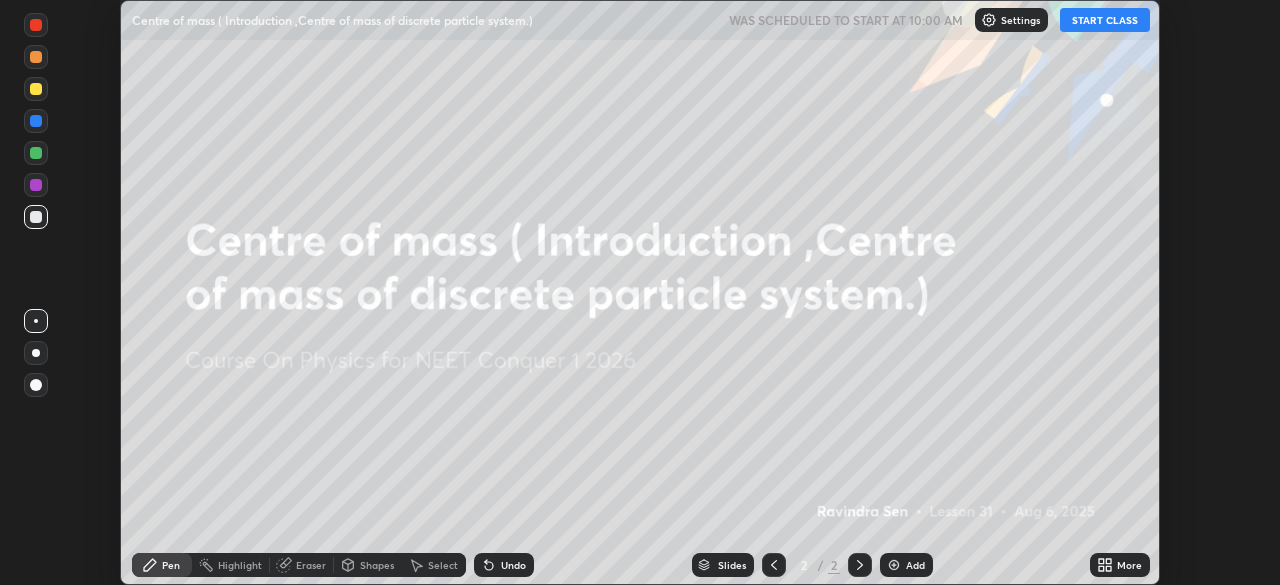 click on "START CLASS" at bounding box center [1105, 20] 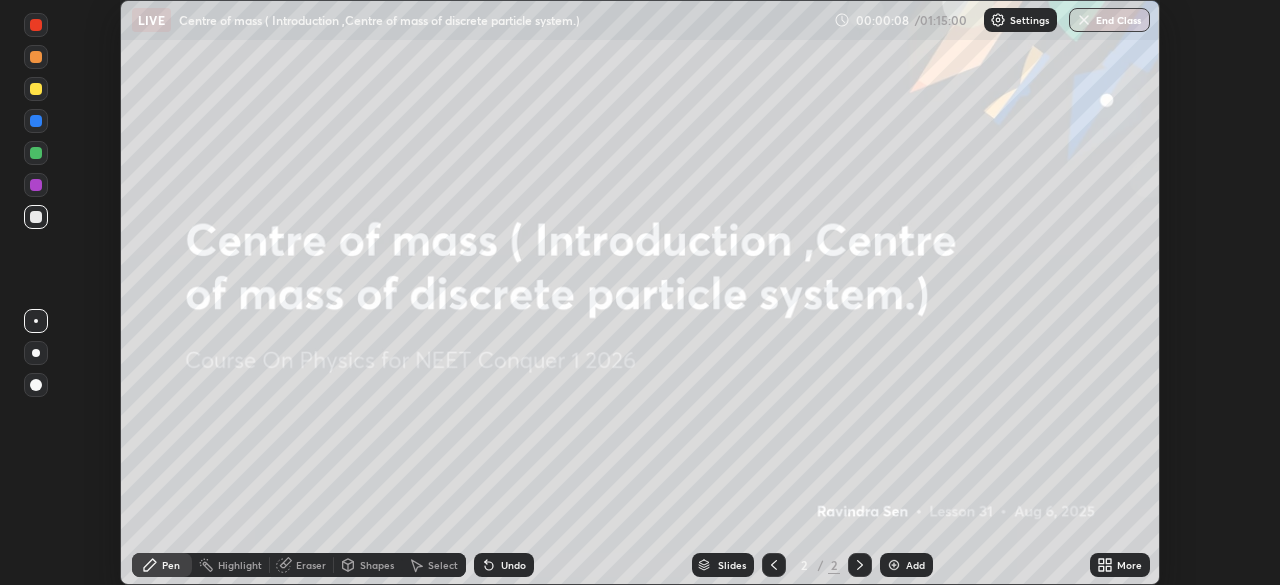click 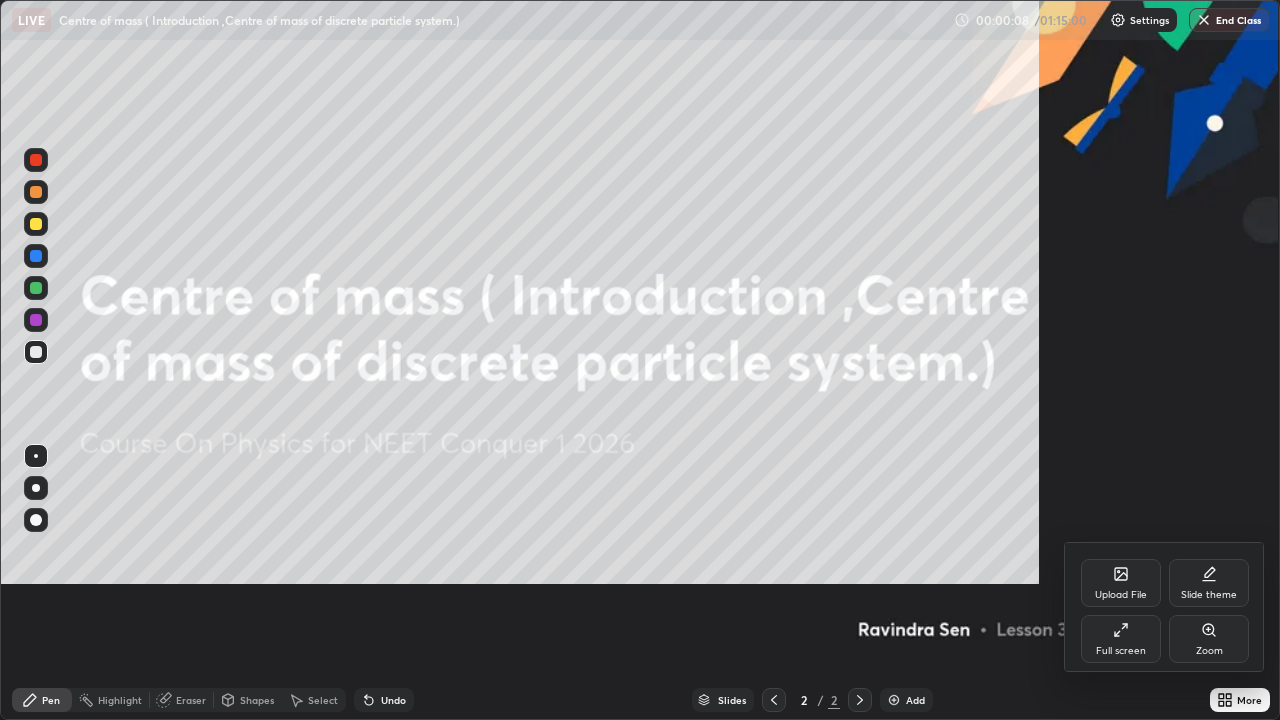 scroll, scrollTop: 99280, scrollLeft: 98720, axis: both 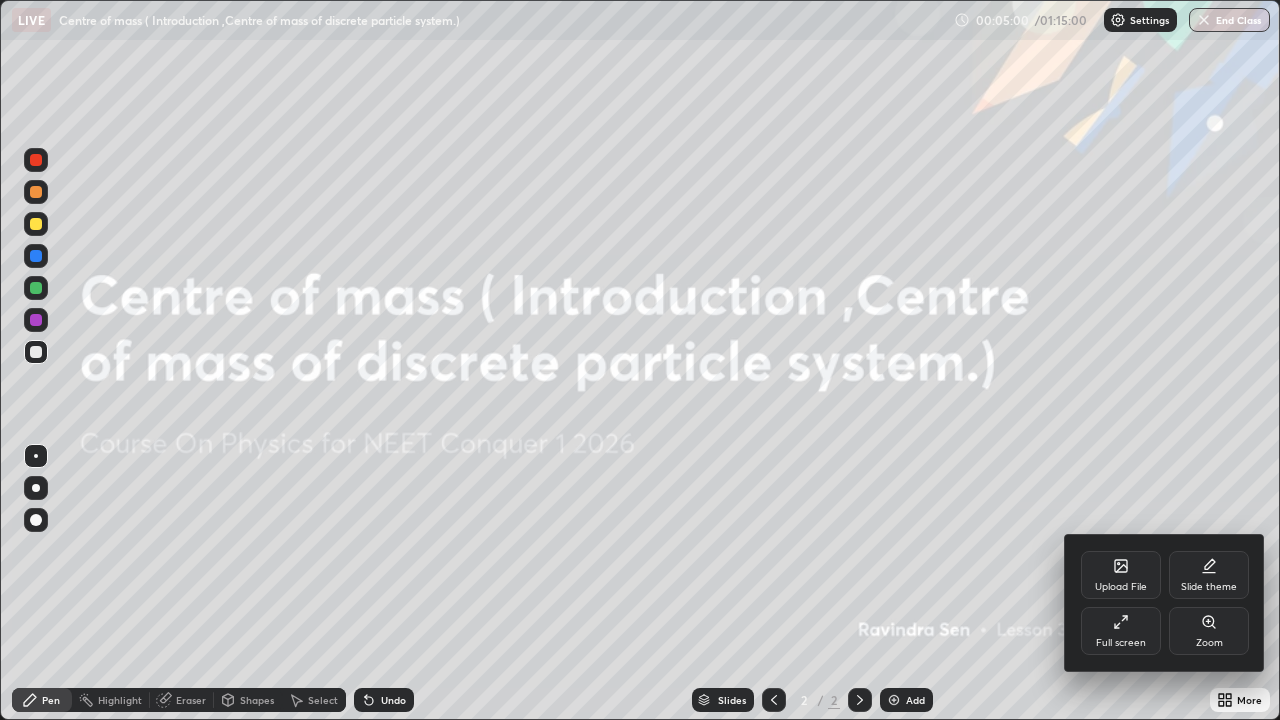 click at bounding box center (640, 360) 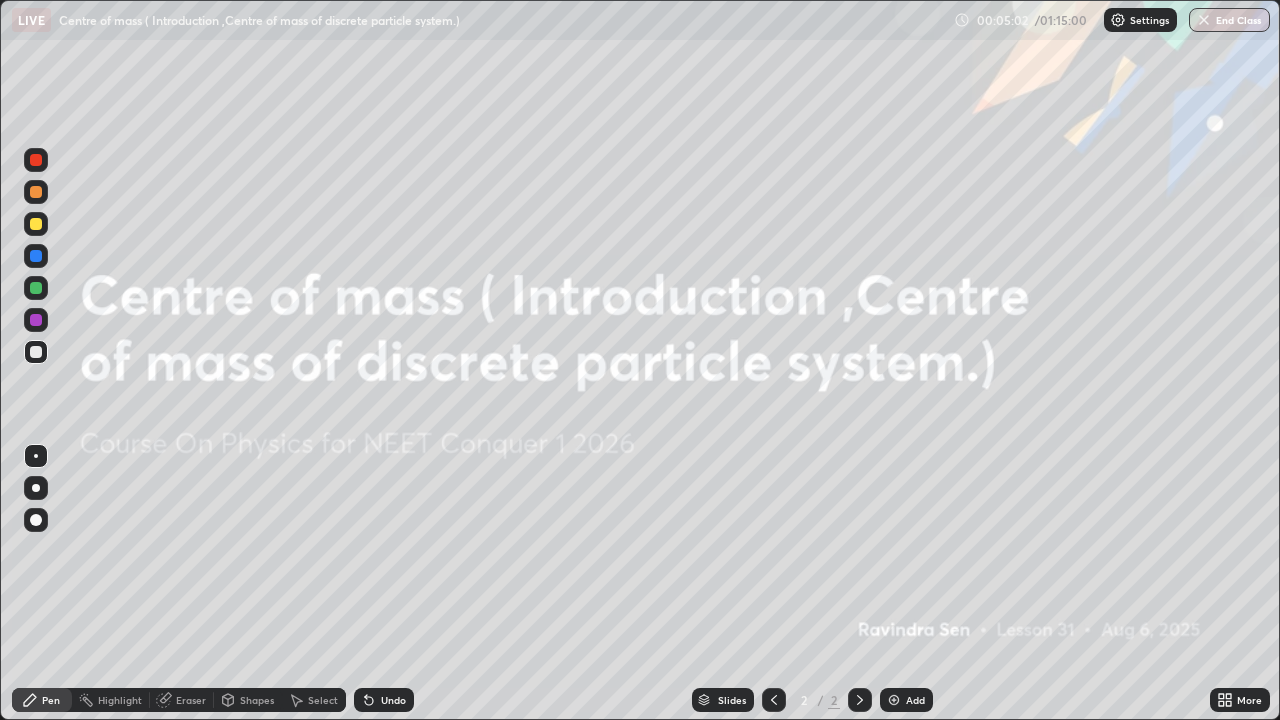 click on "Add" at bounding box center (906, 700) 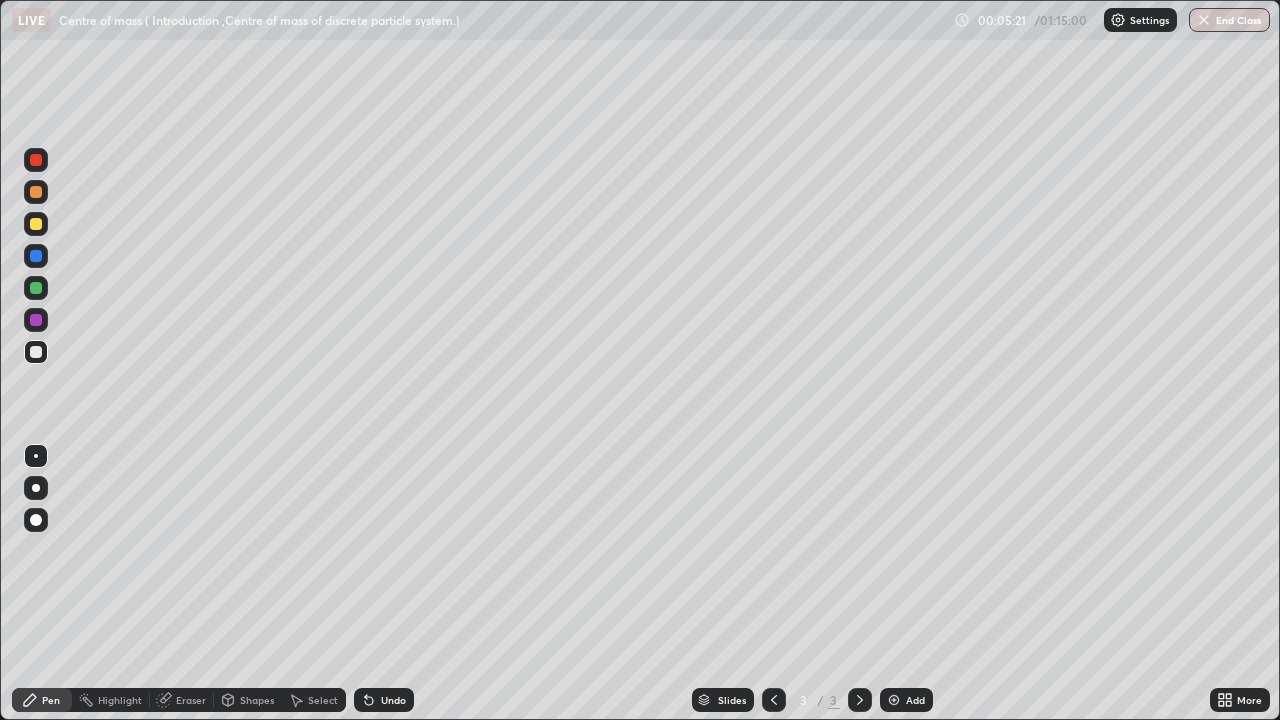 click on "Eraser" at bounding box center [191, 700] 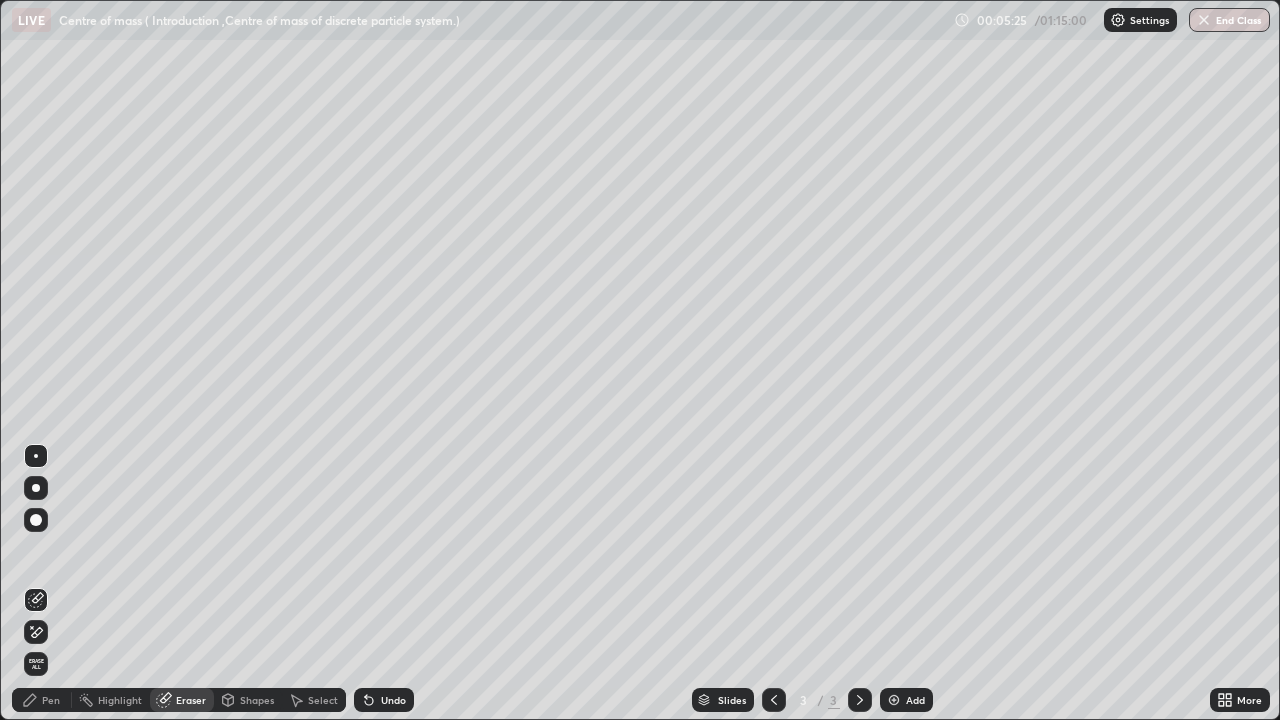 click on "Pen" at bounding box center (42, 700) 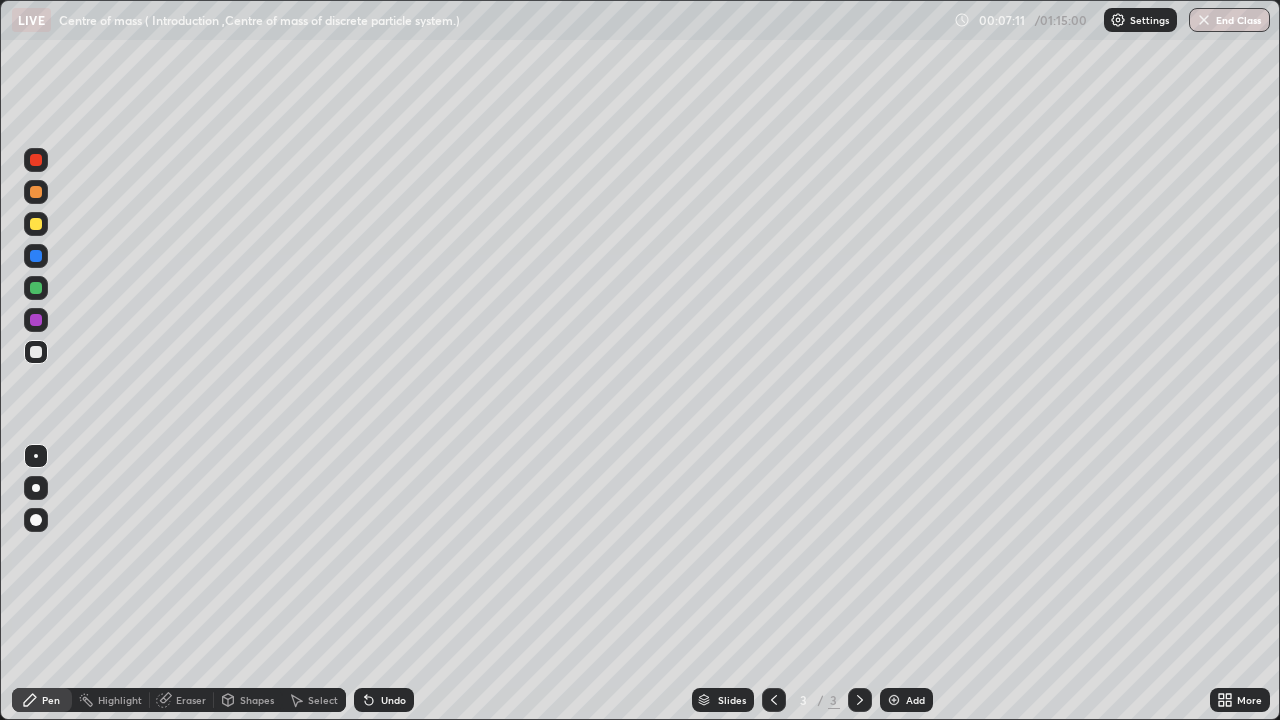 click 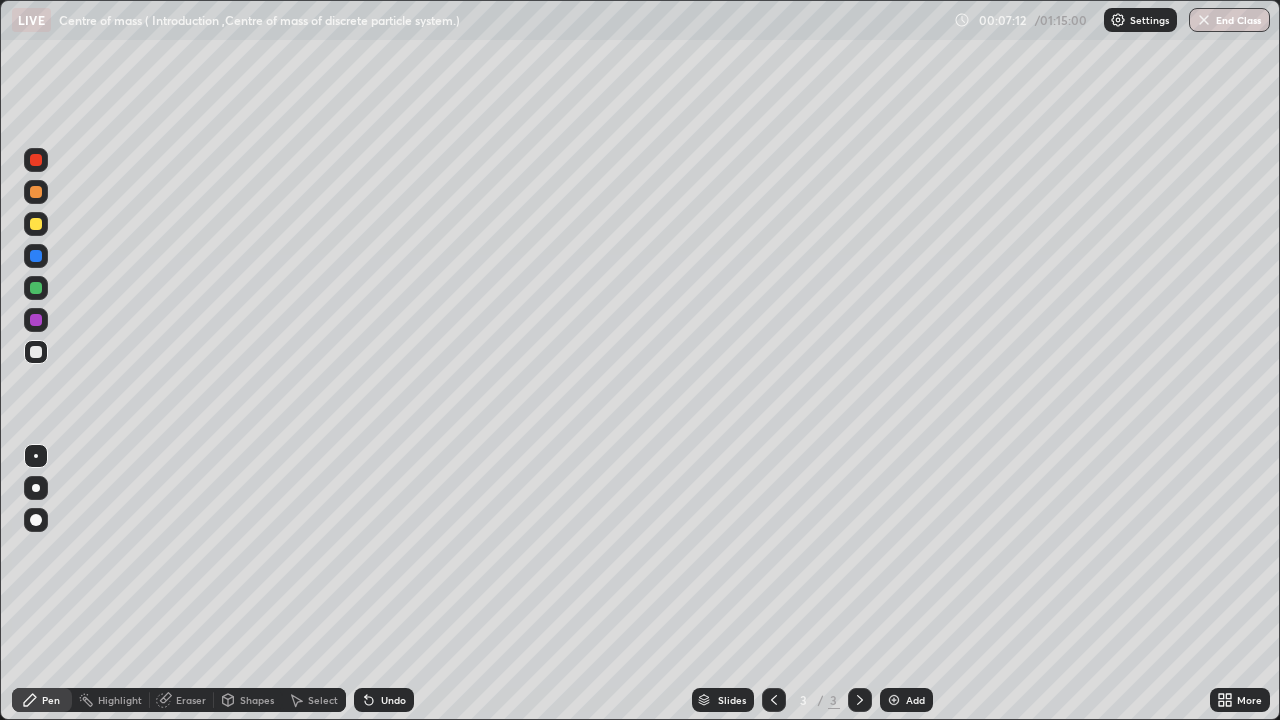 click 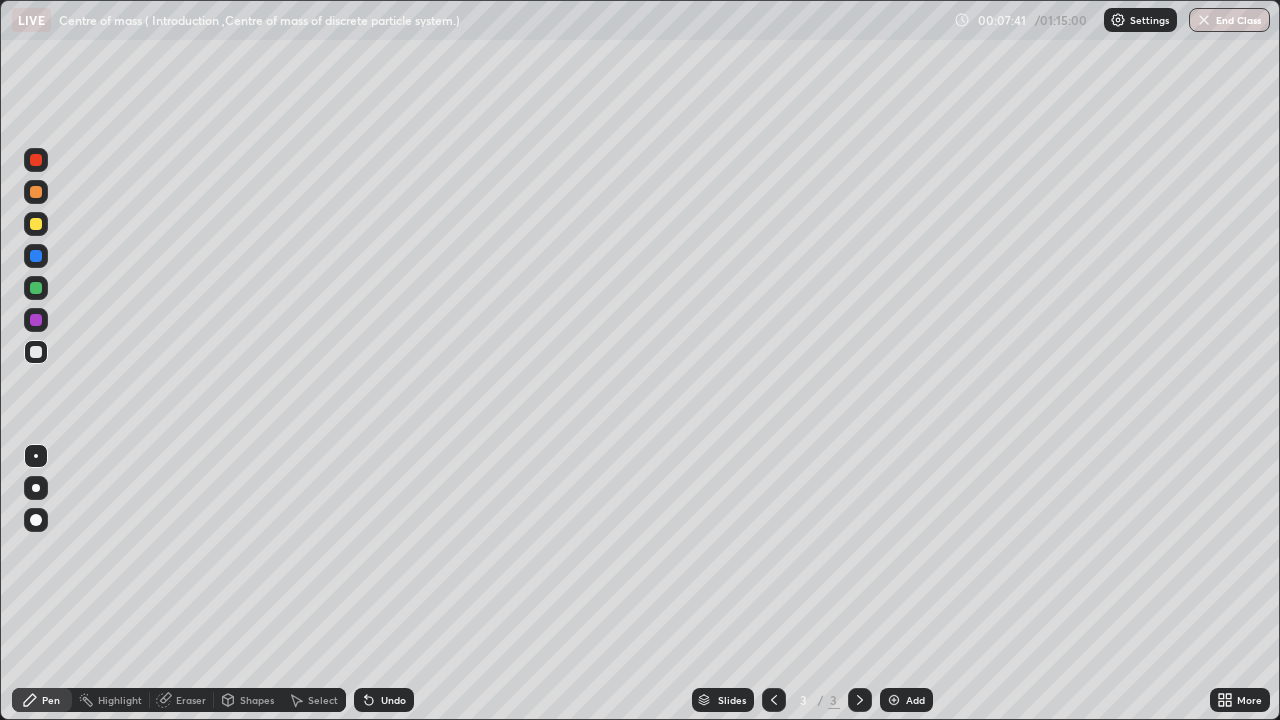 click on "Undo" at bounding box center (393, 700) 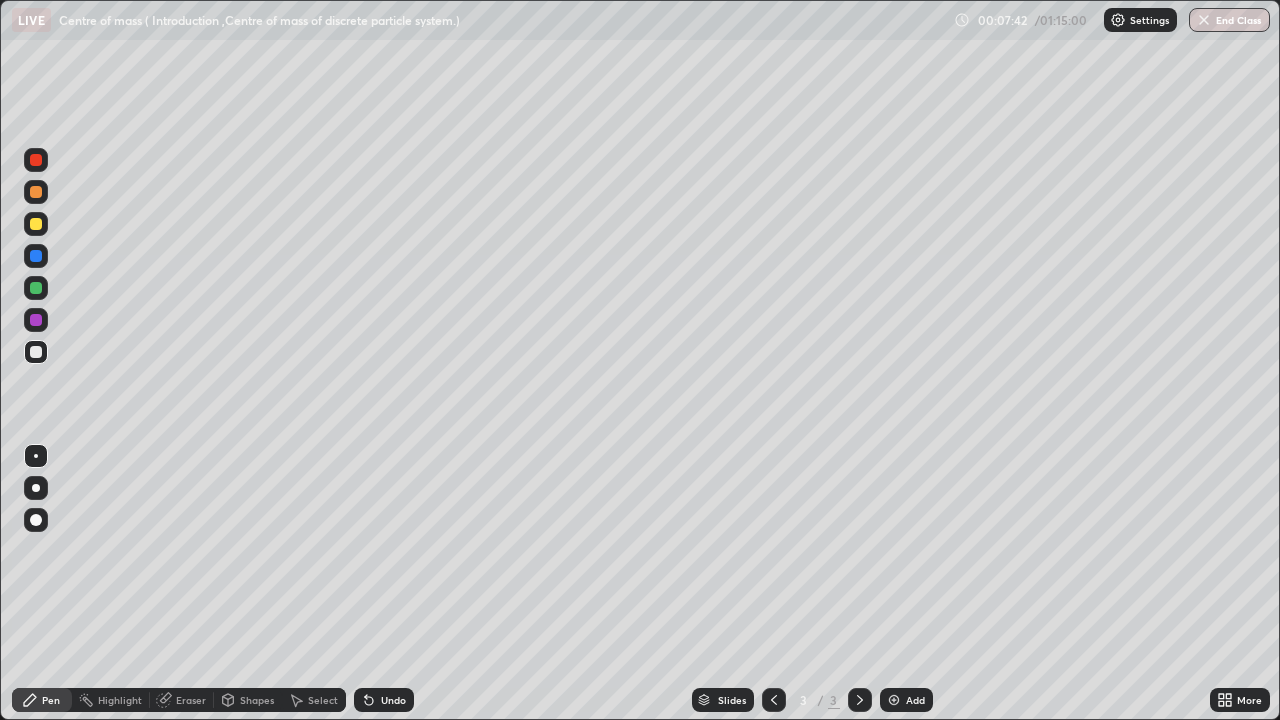 click on "Undo" at bounding box center (393, 700) 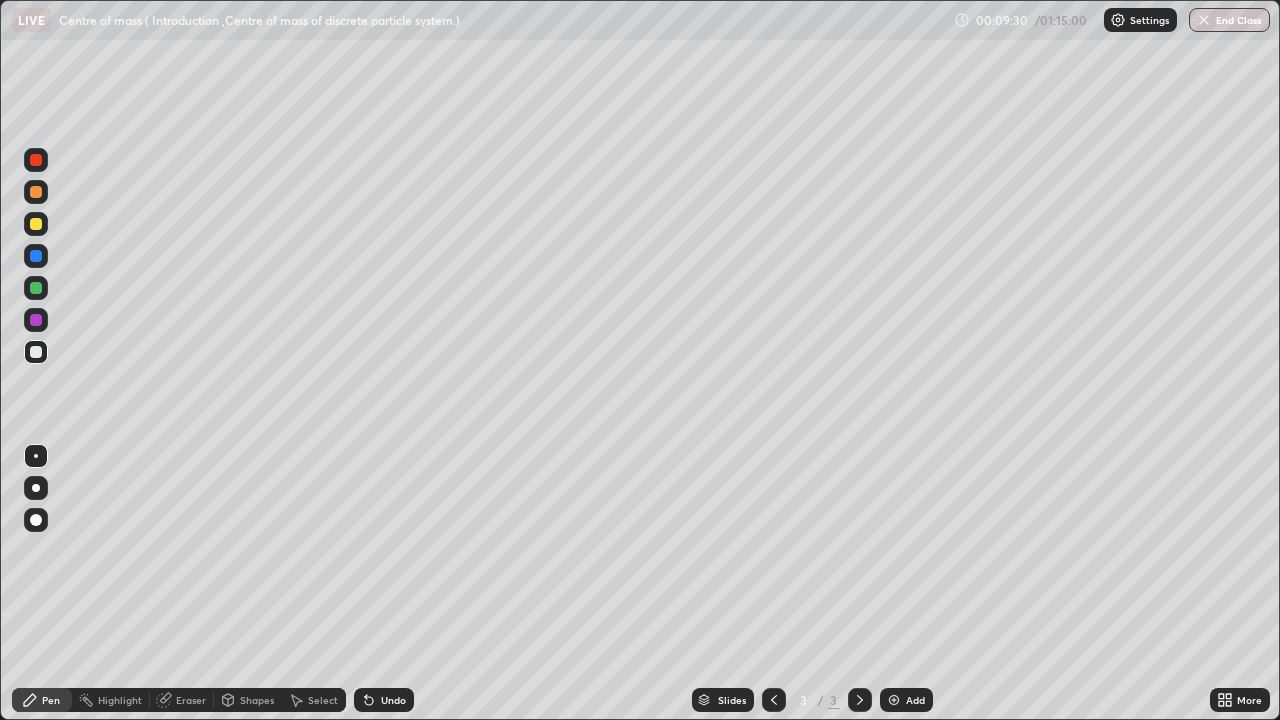 click 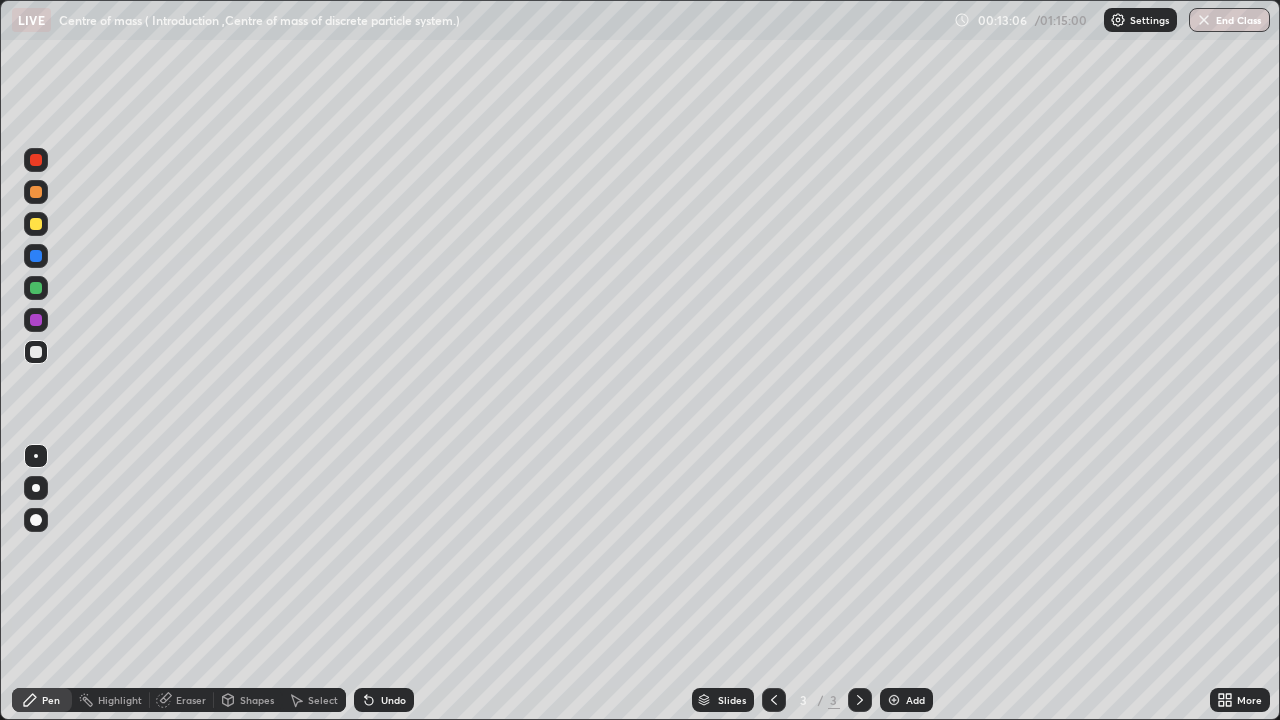 click on "Undo" at bounding box center [393, 700] 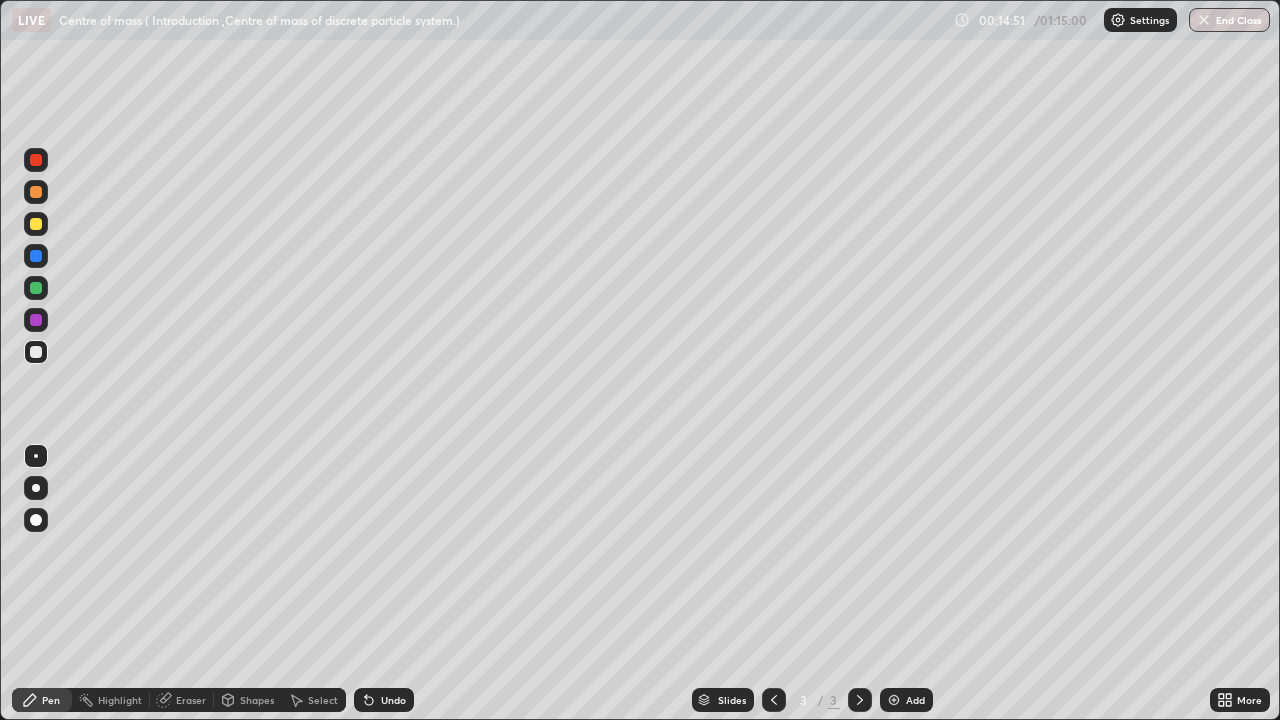 click on "Undo" at bounding box center (393, 700) 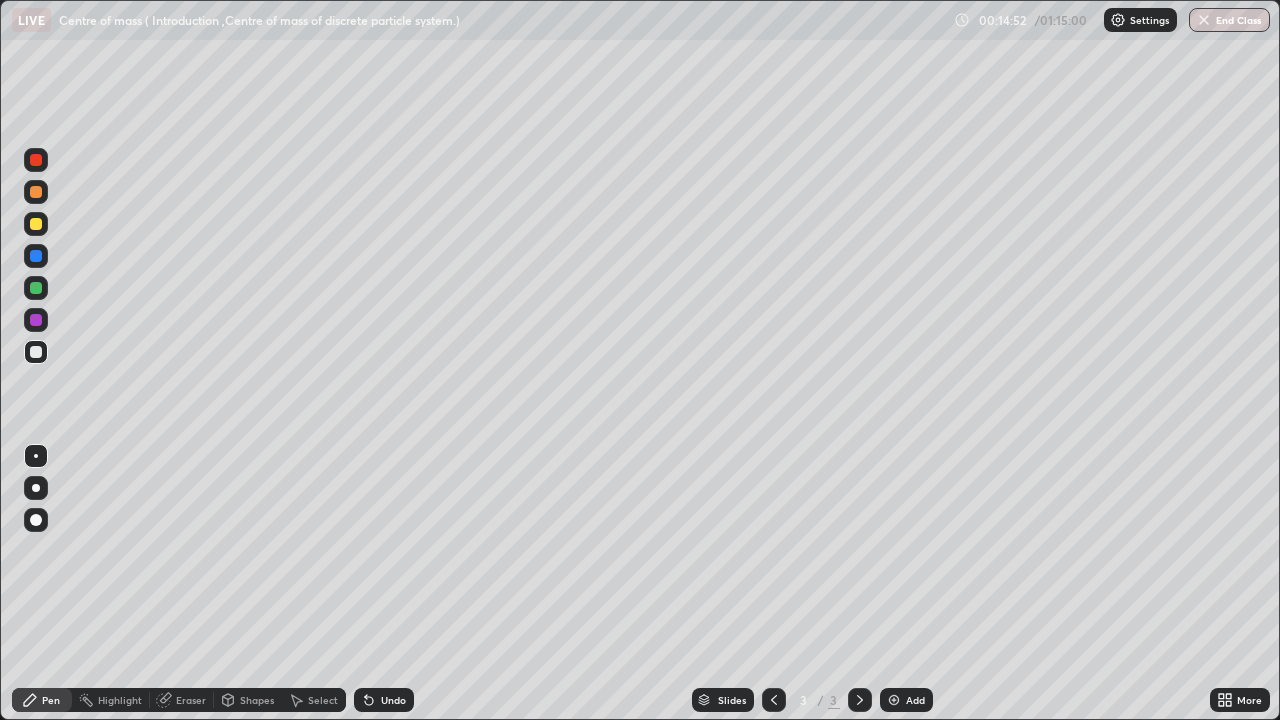 click on "Undo" at bounding box center [393, 700] 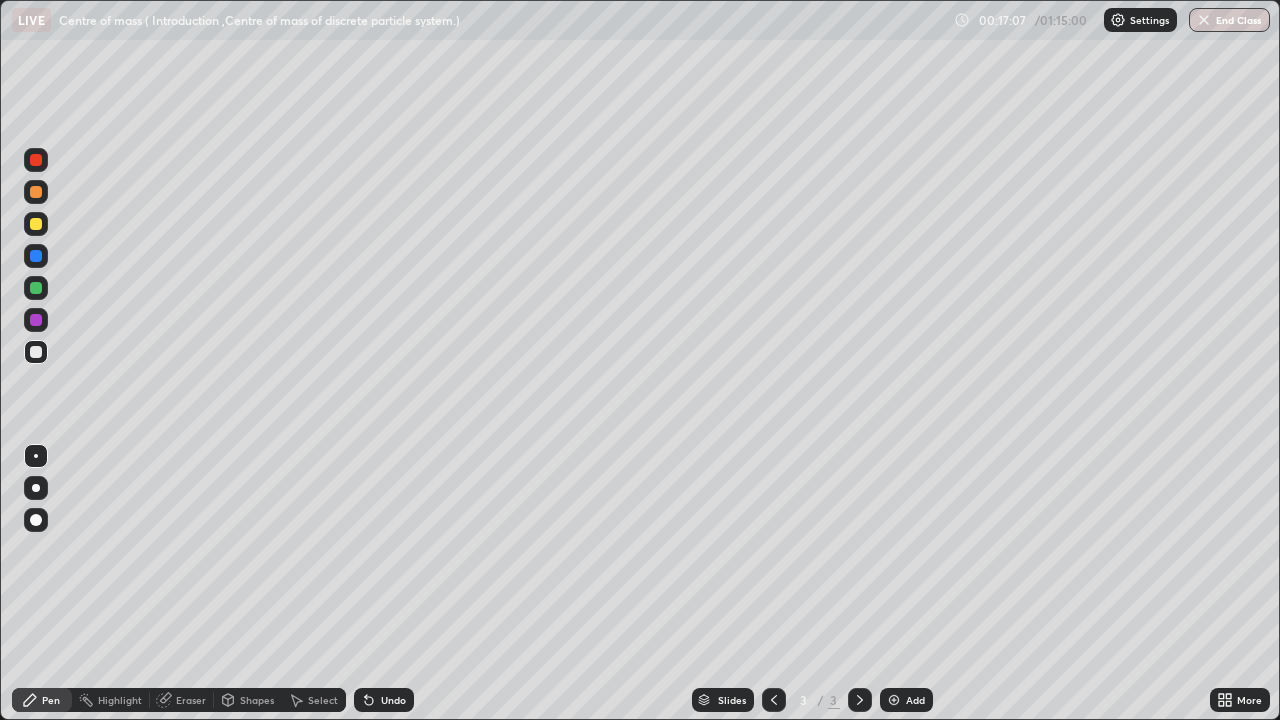 click at bounding box center [894, 700] 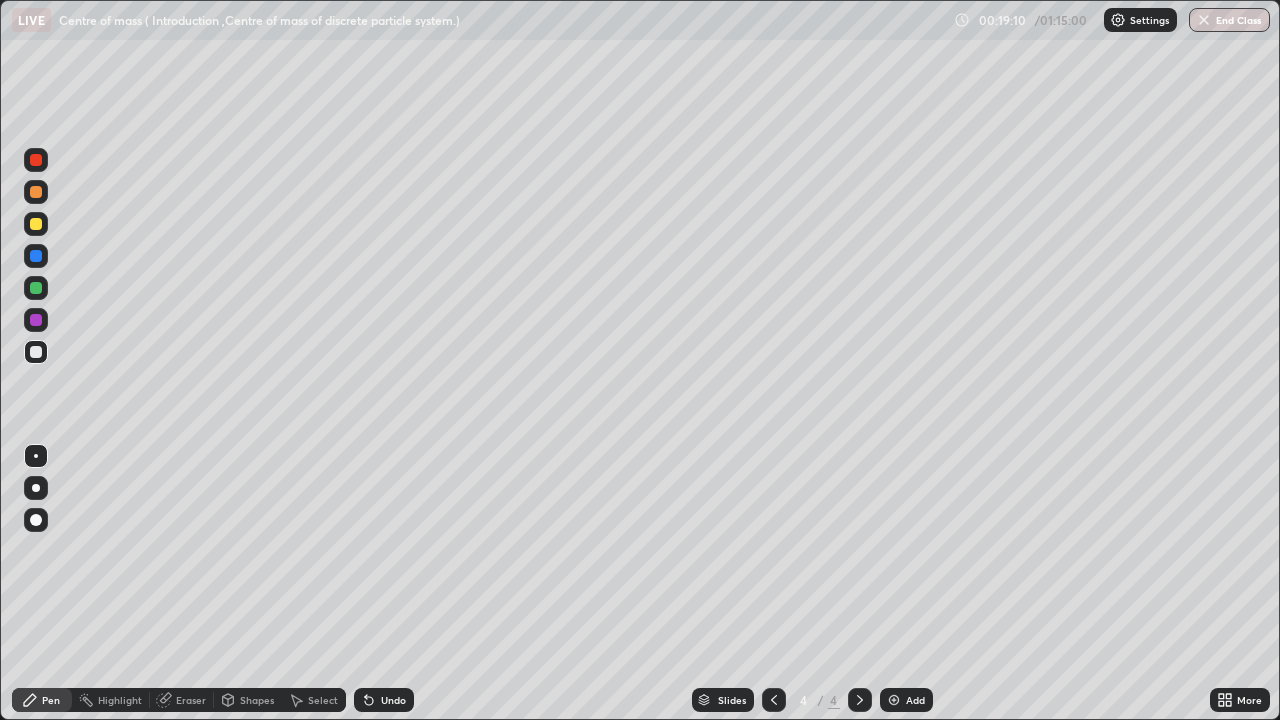 click on "Undo" at bounding box center (384, 700) 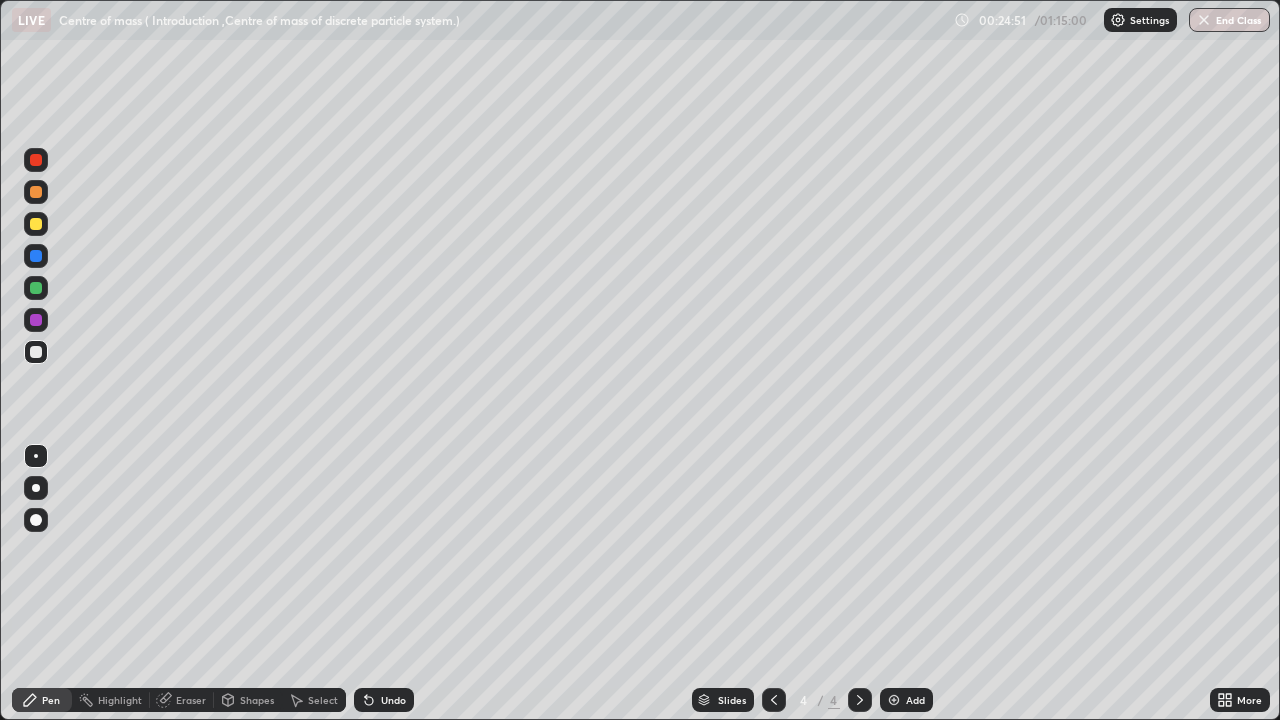 click on "Undo" at bounding box center (393, 700) 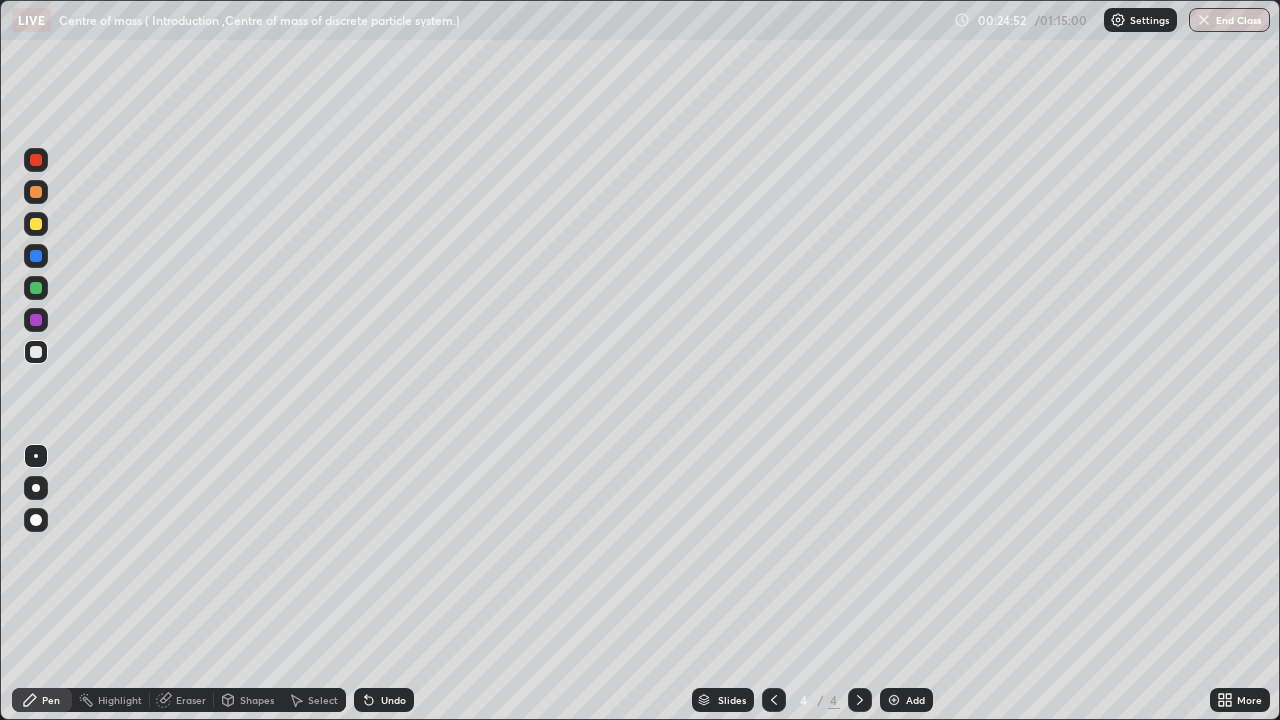 click on "Undo" at bounding box center [393, 700] 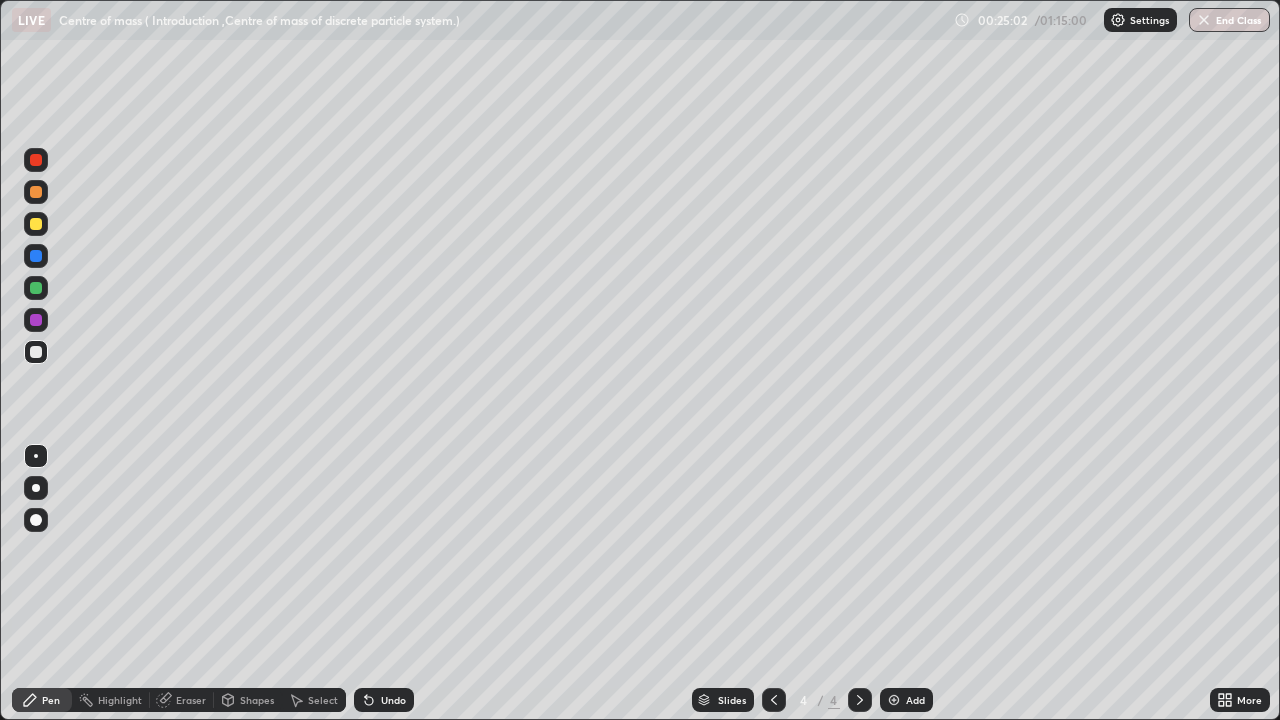 click on "Undo" at bounding box center [393, 700] 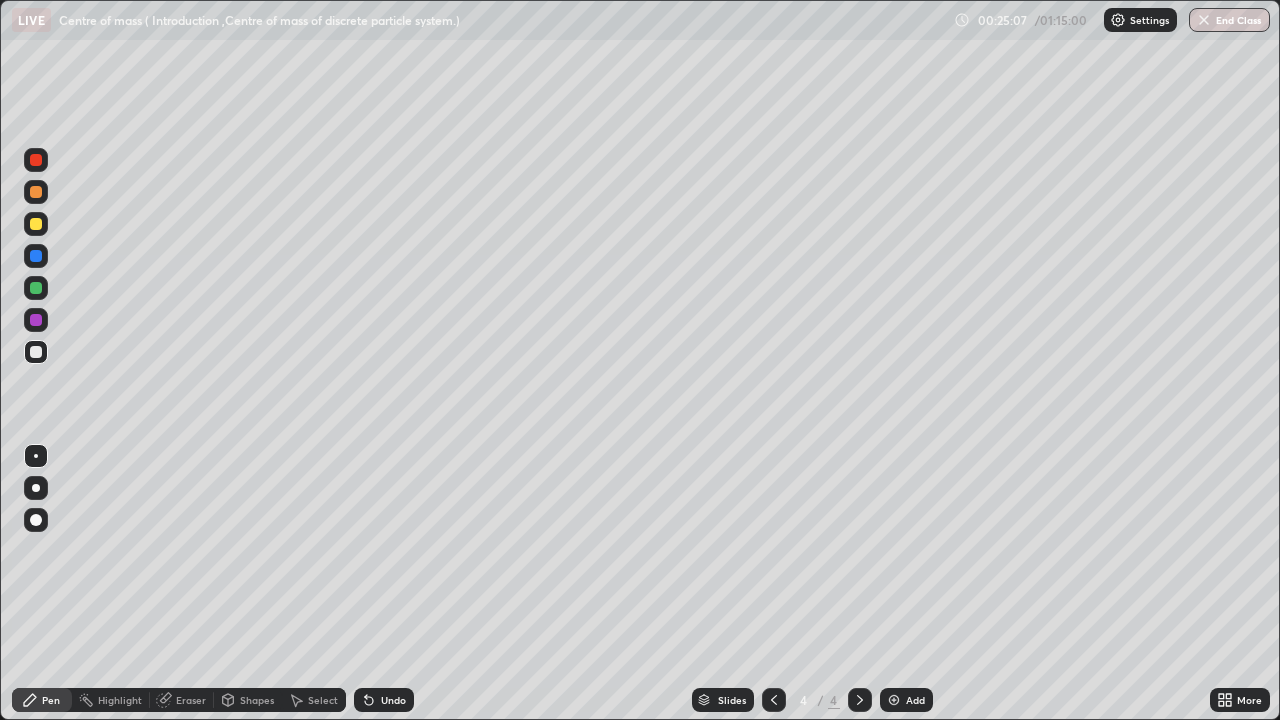 click on "Undo" at bounding box center (393, 700) 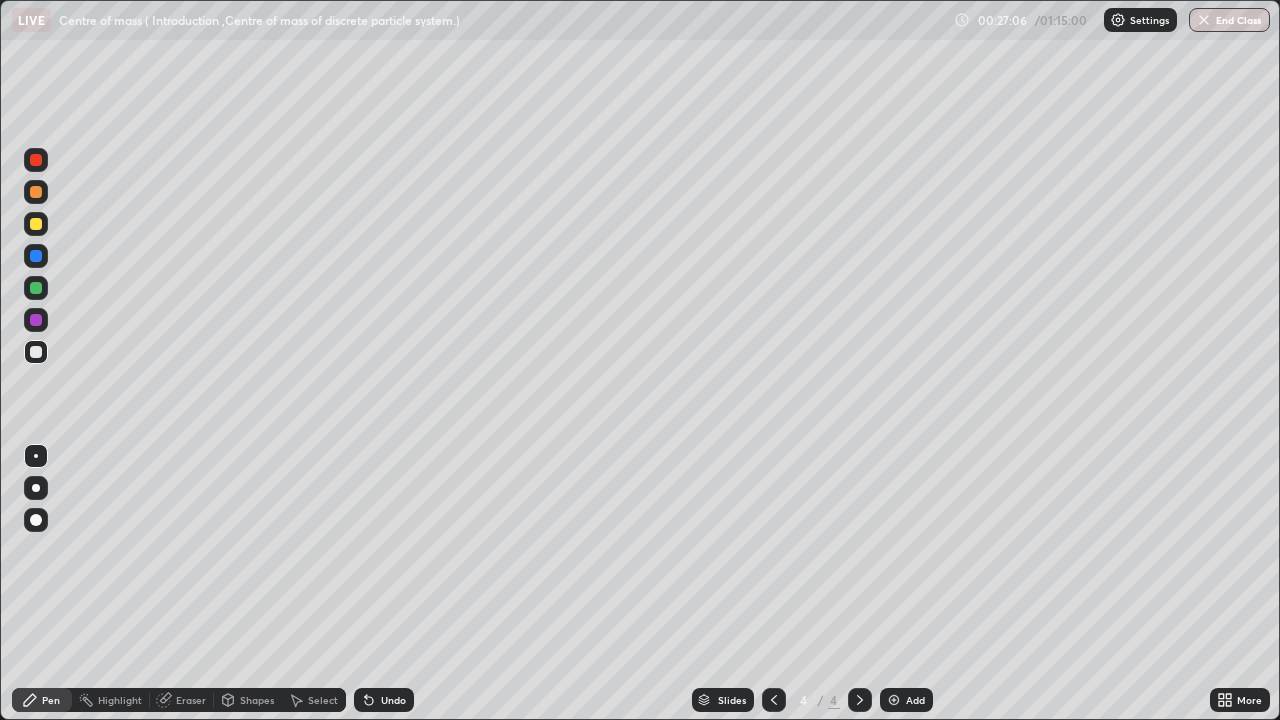click at bounding box center (894, 700) 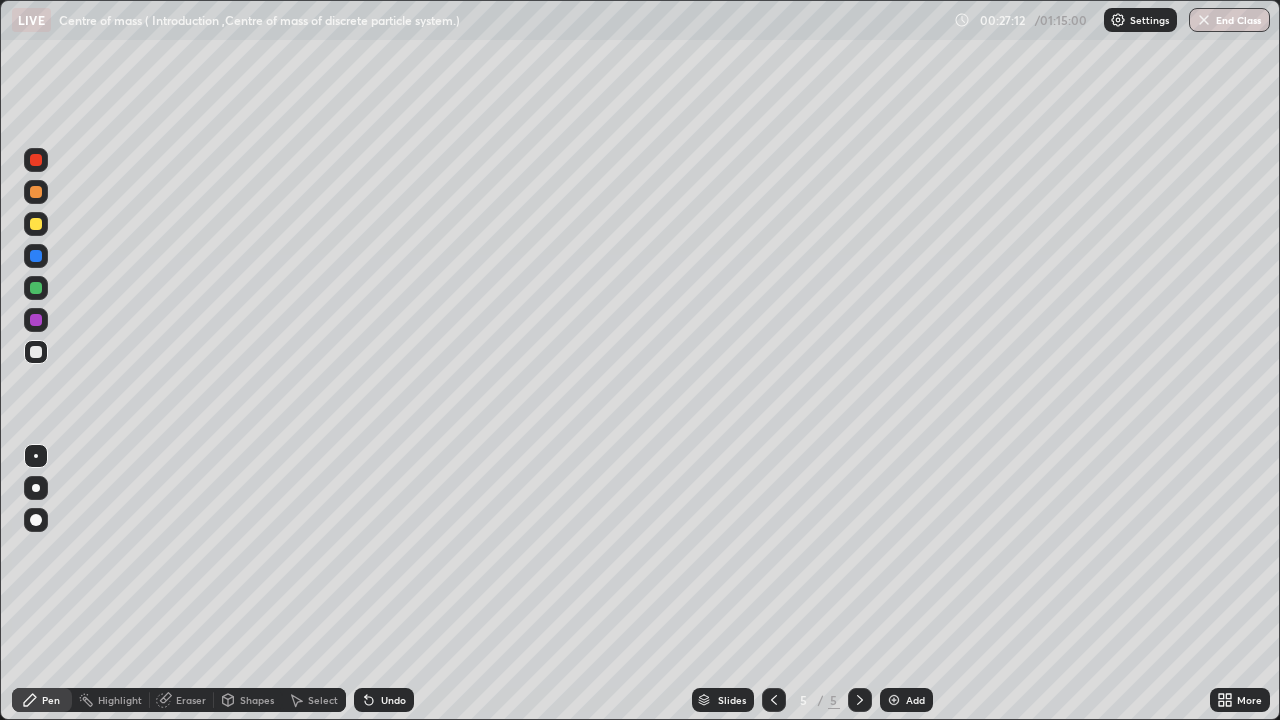 click 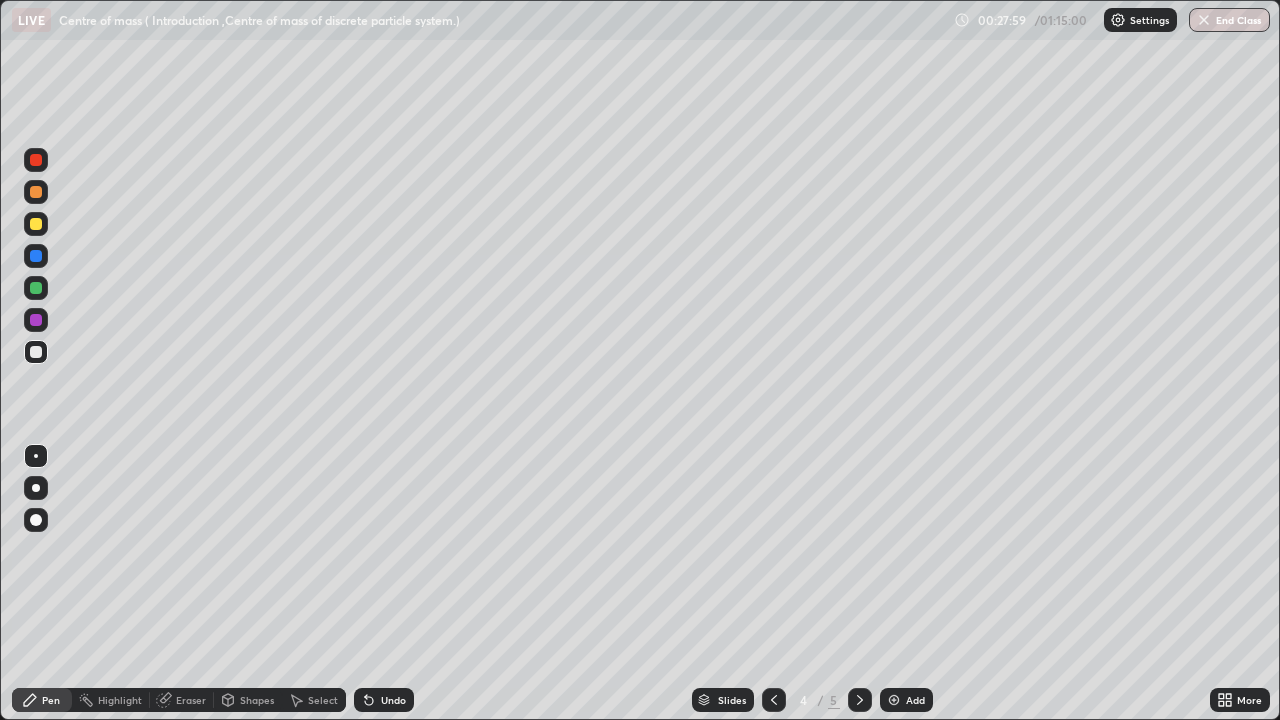 click at bounding box center (860, 700) 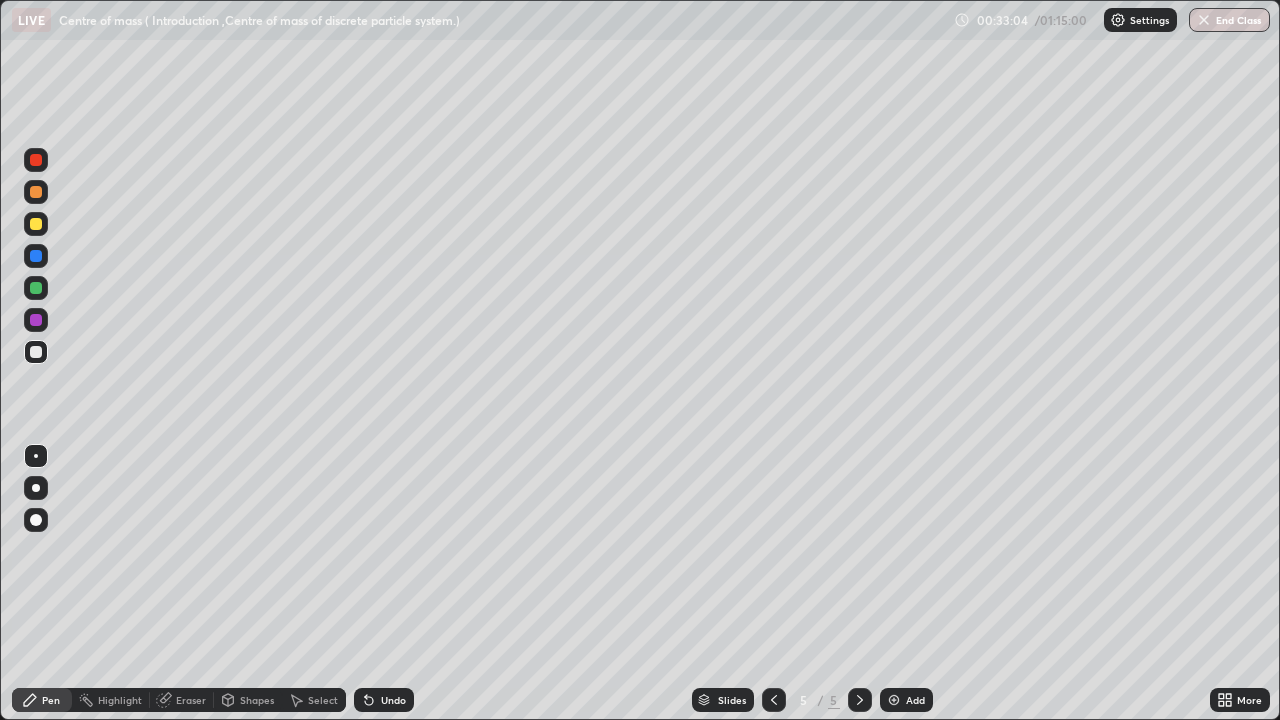 click on "Undo" at bounding box center [393, 700] 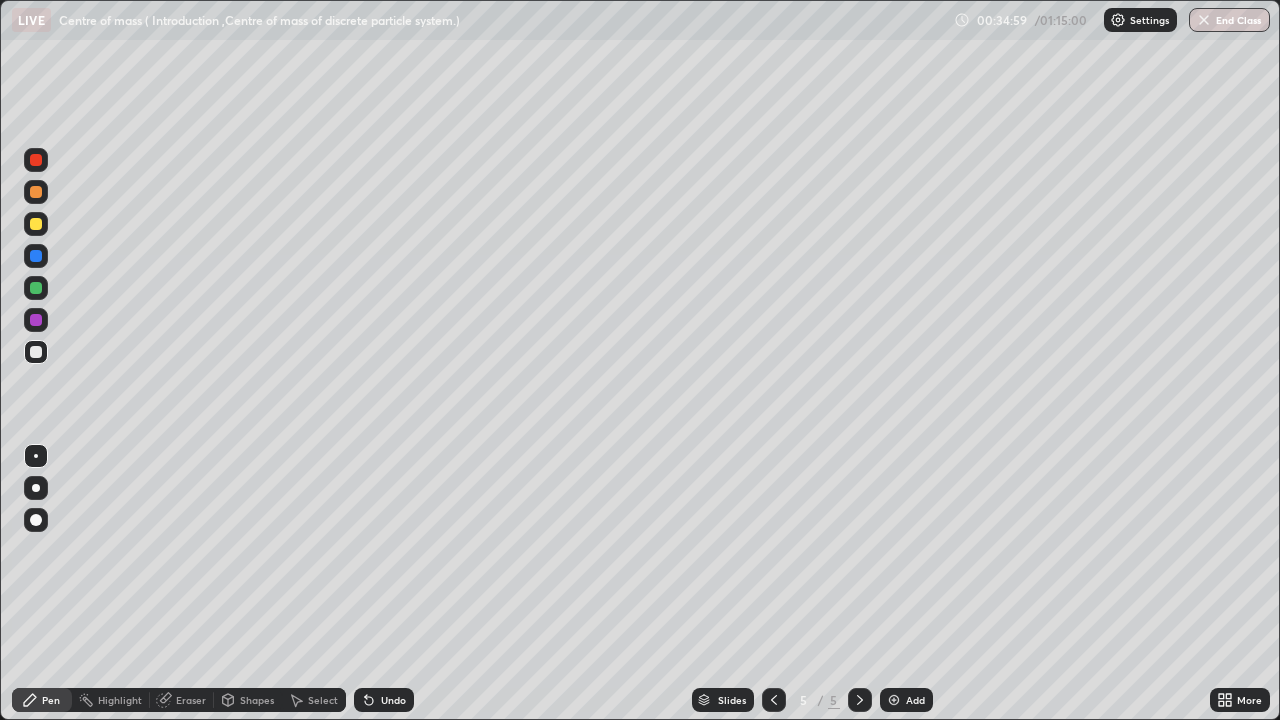 click on "Undo" at bounding box center [393, 700] 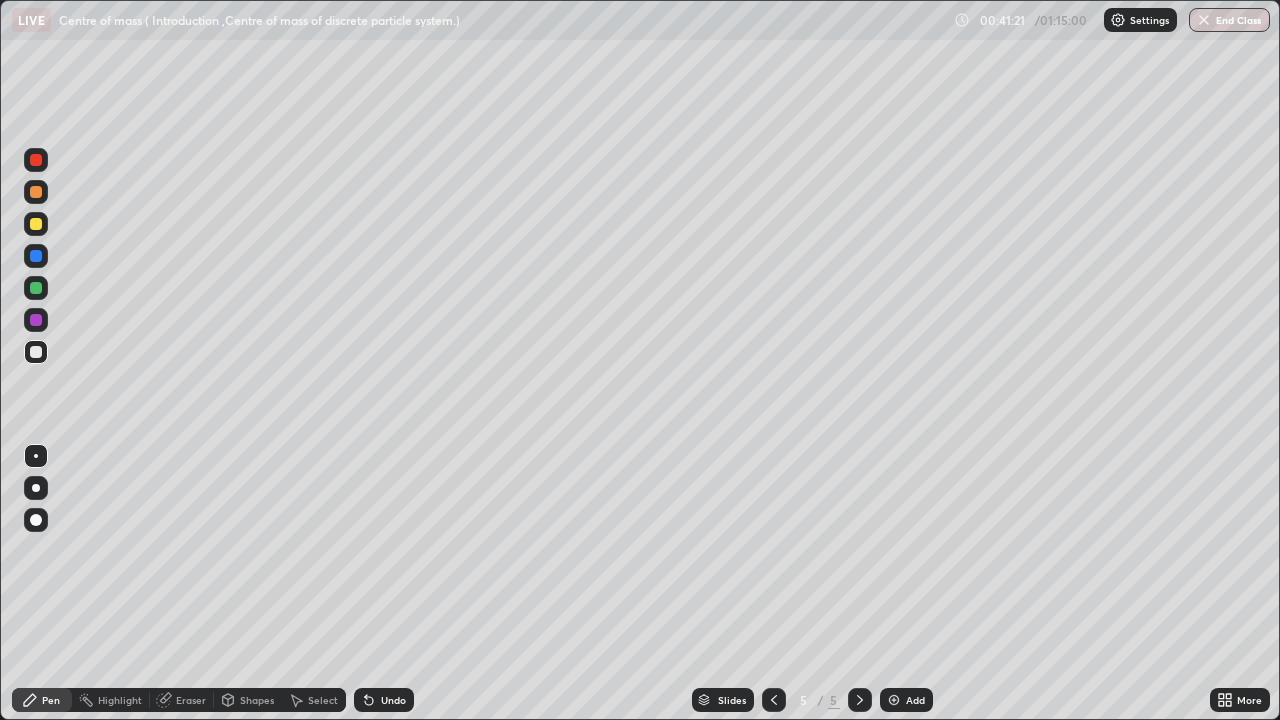 click 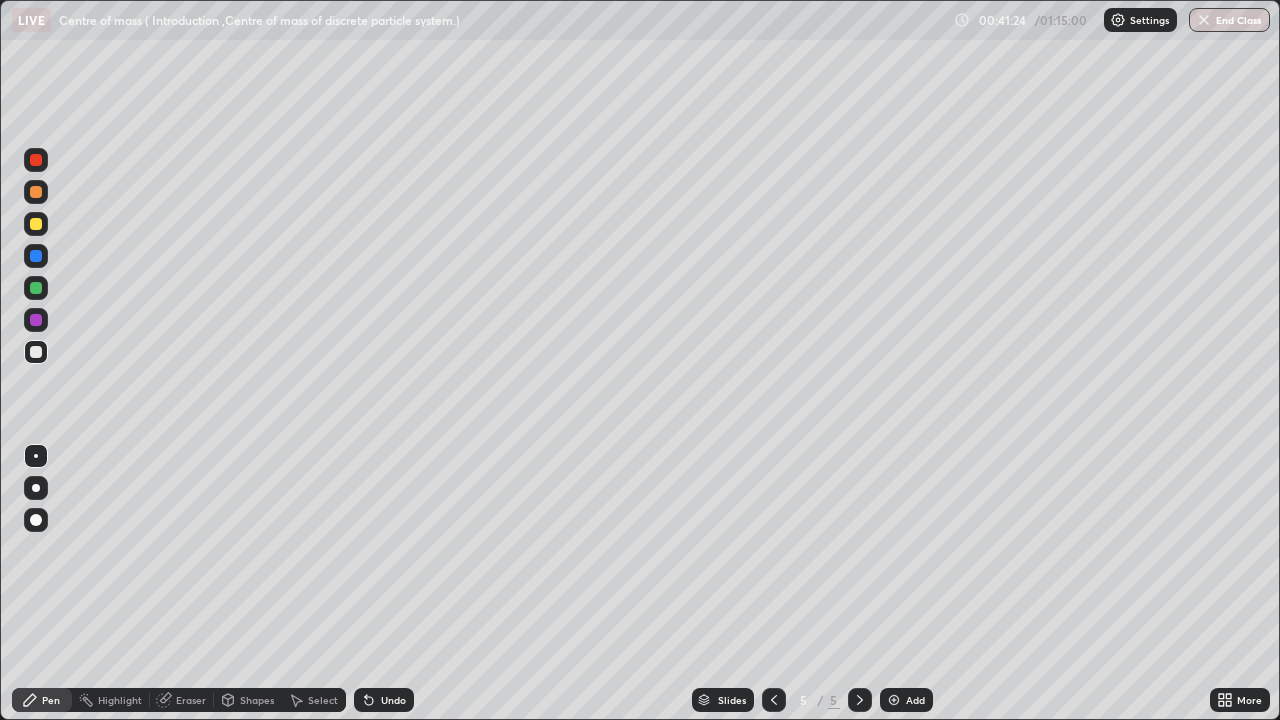 click at bounding box center [894, 700] 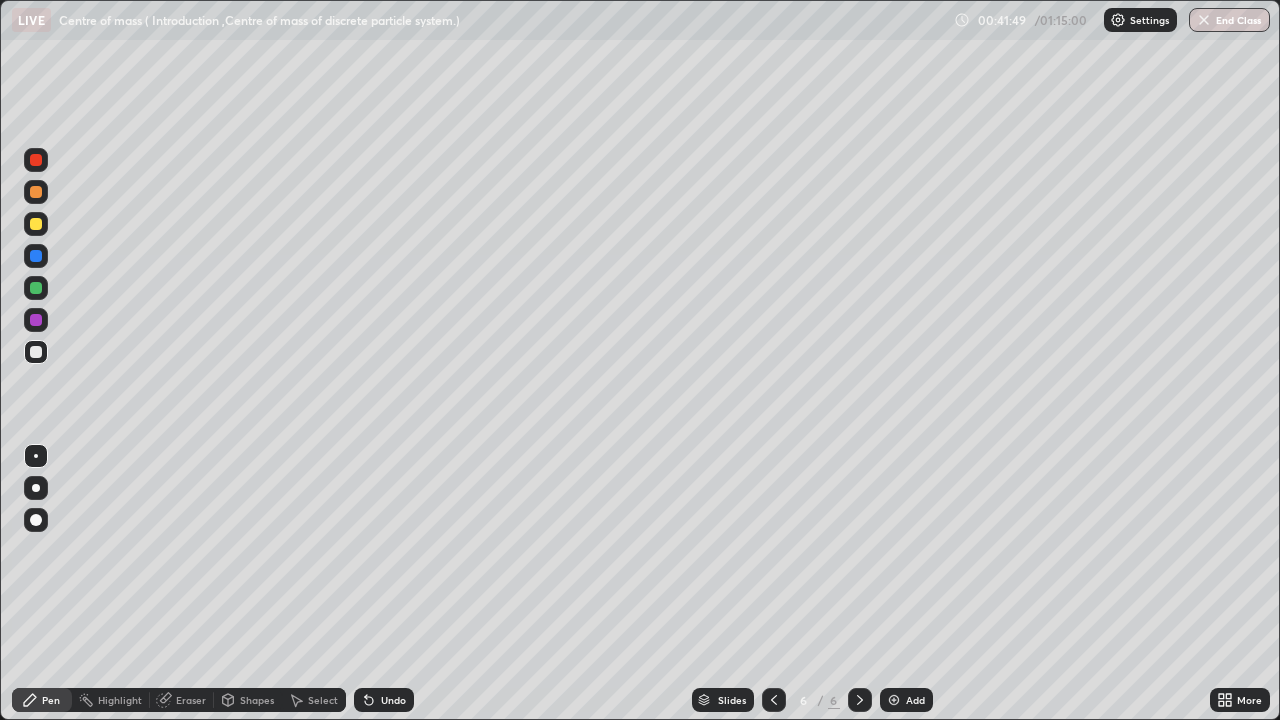 click on "Undo" at bounding box center [393, 700] 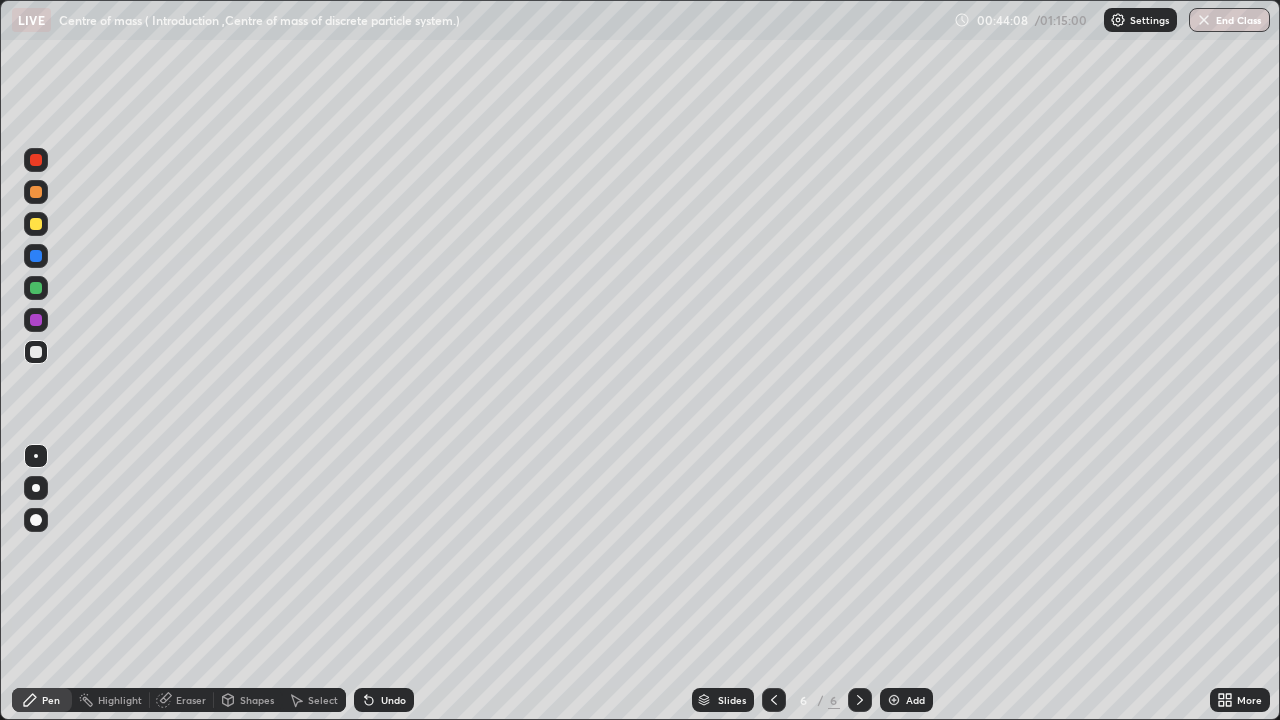 click on "Undo" at bounding box center (393, 700) 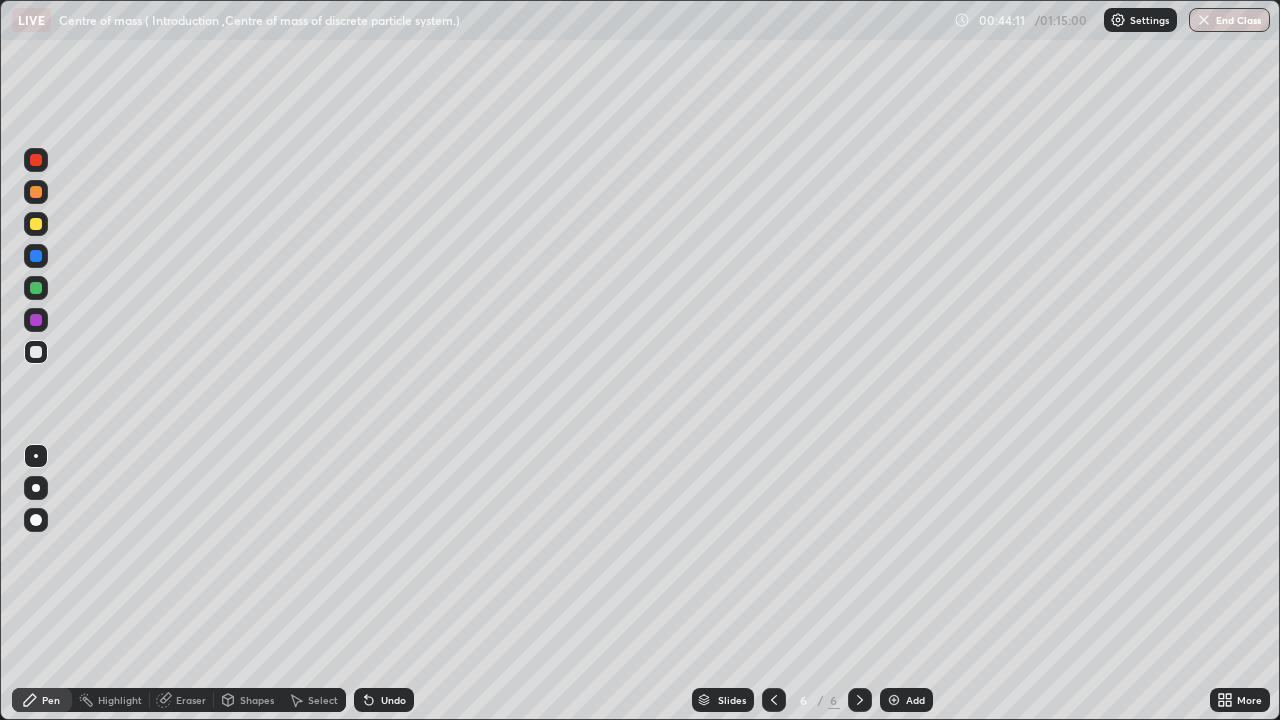 click on "Undo" at bounding box center [393, 700] 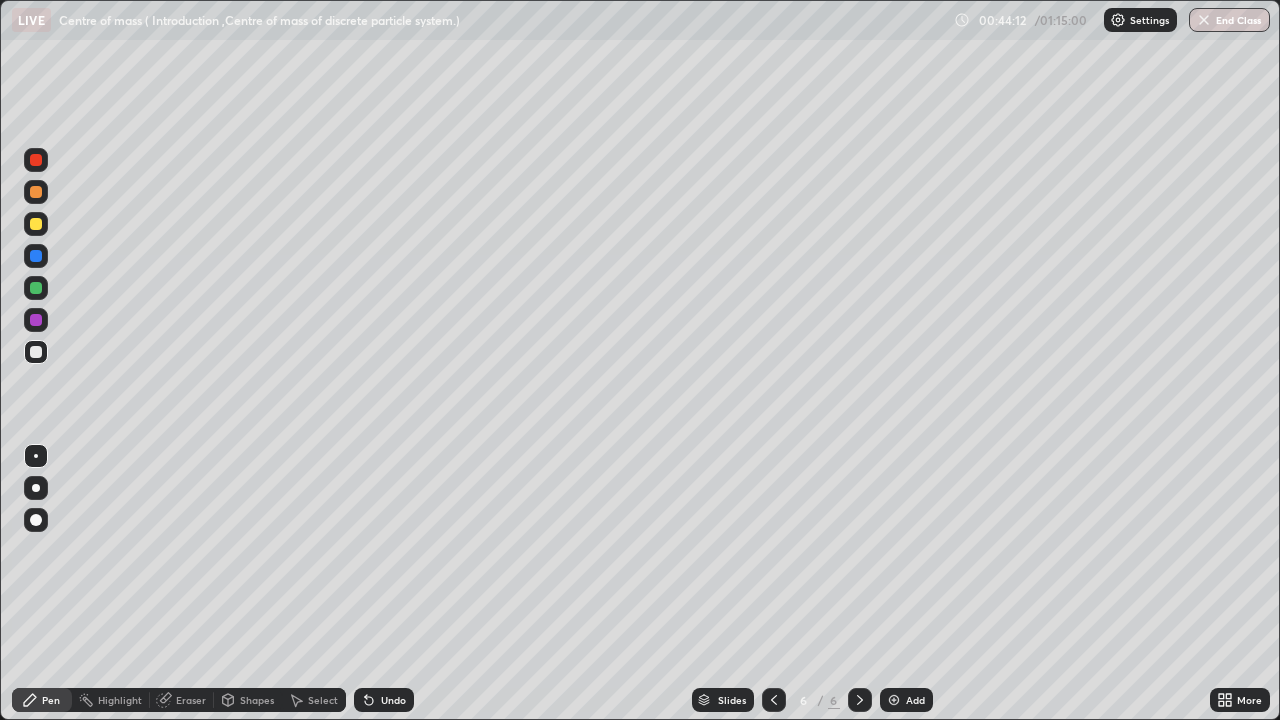 click on "Undo" at bounding box center [393, 700] 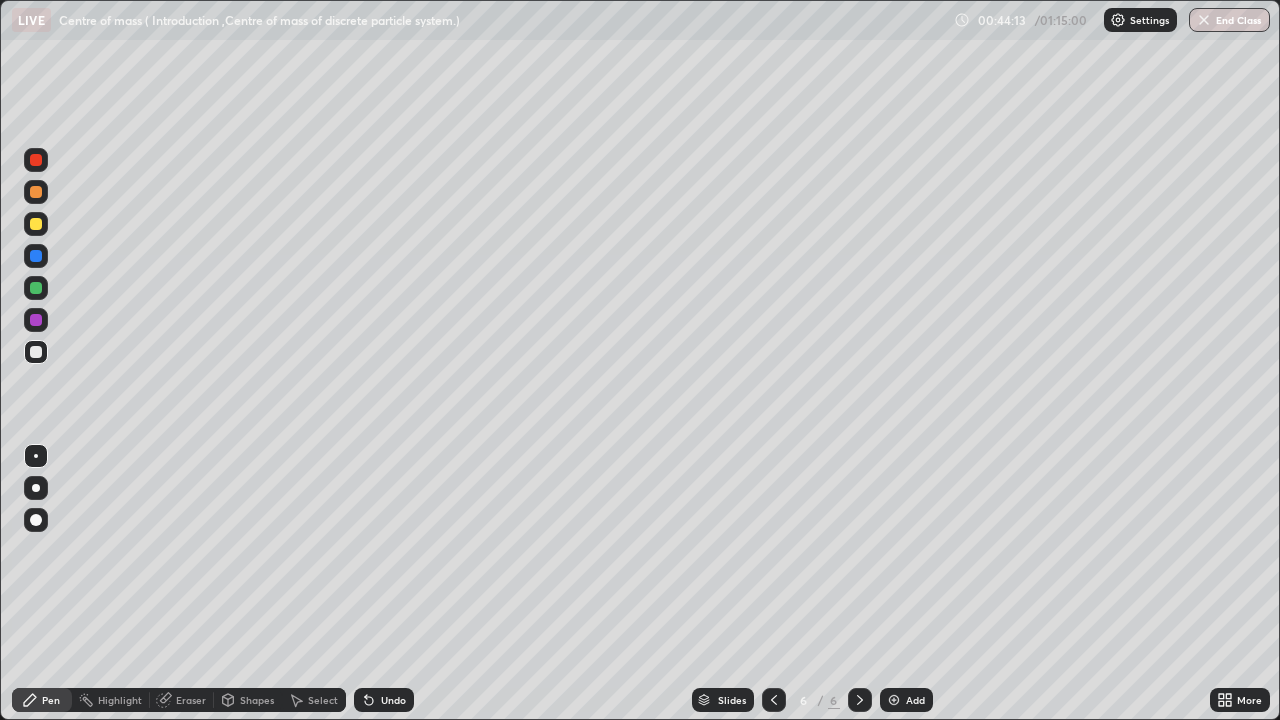 click on "Undo" at bounding box center (393, 700) 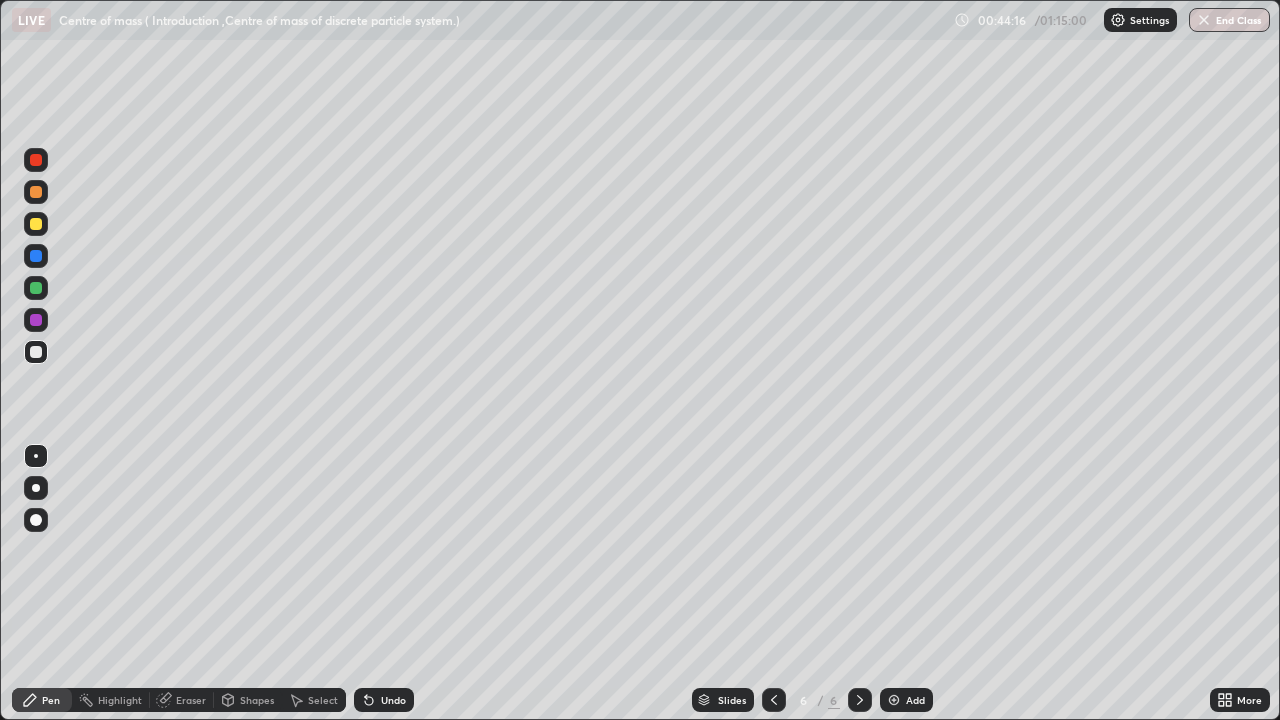 click on "Undo" at bounding box center [393, 700] 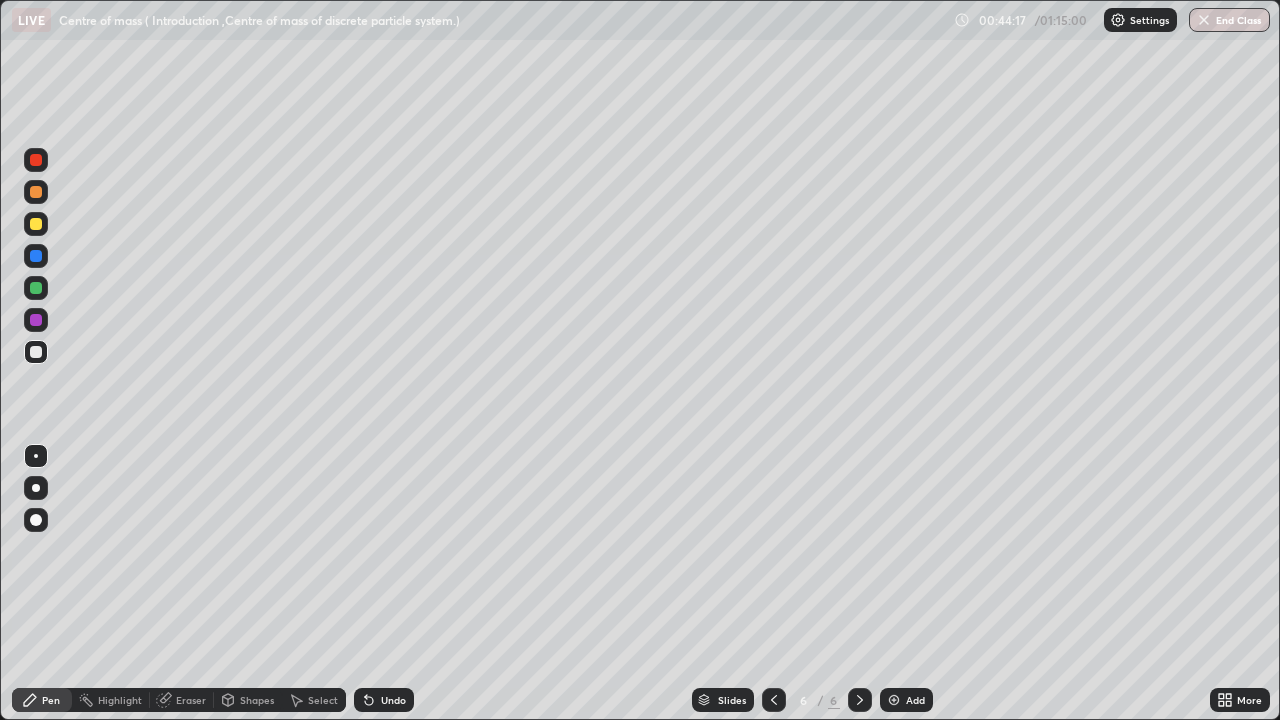click on "Undo" at bounding box center (393, 700) 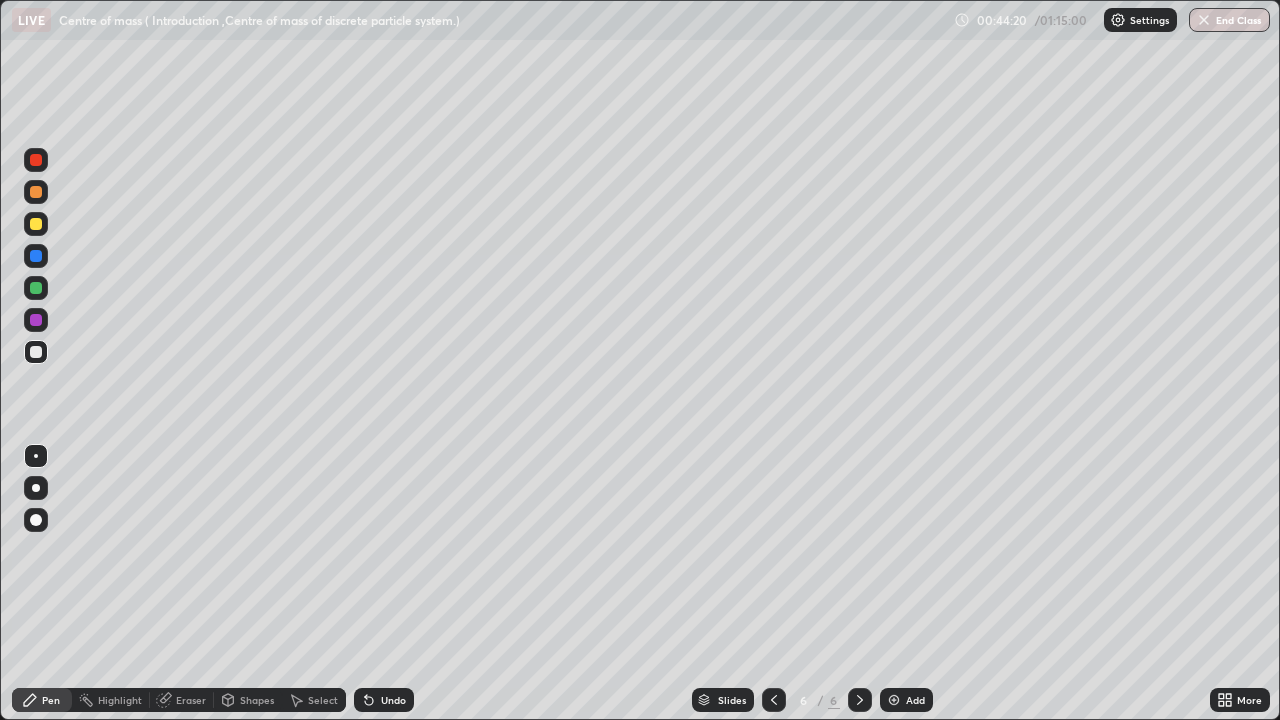click on "Undo" at bounding box center (393, 700) 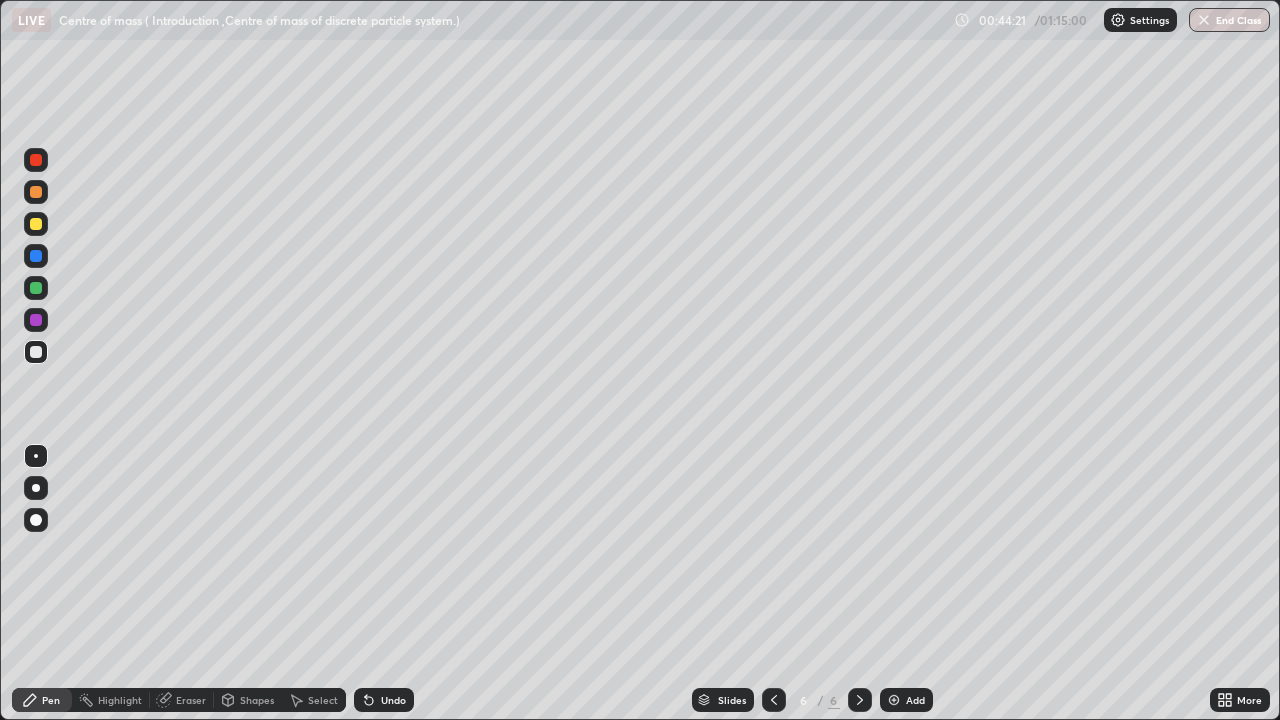 click on "Shapes" at bounding box center (257, 700) 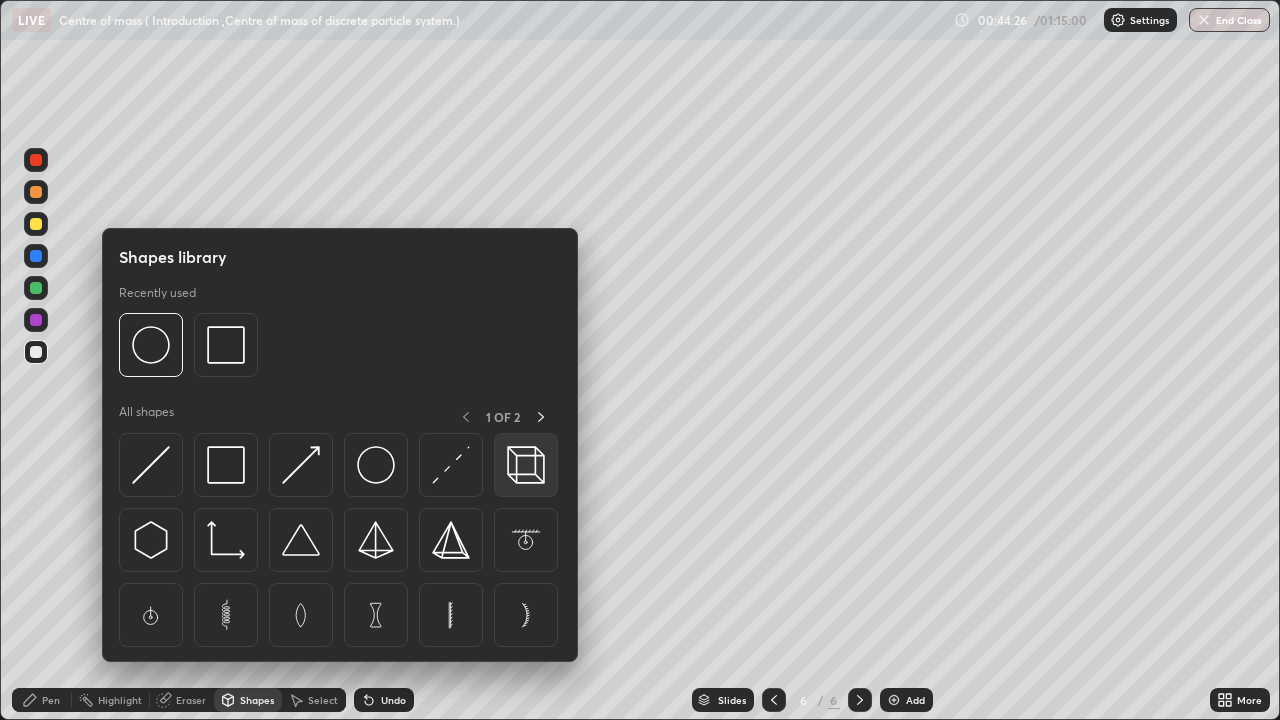 click at bounding box center (526, 465) 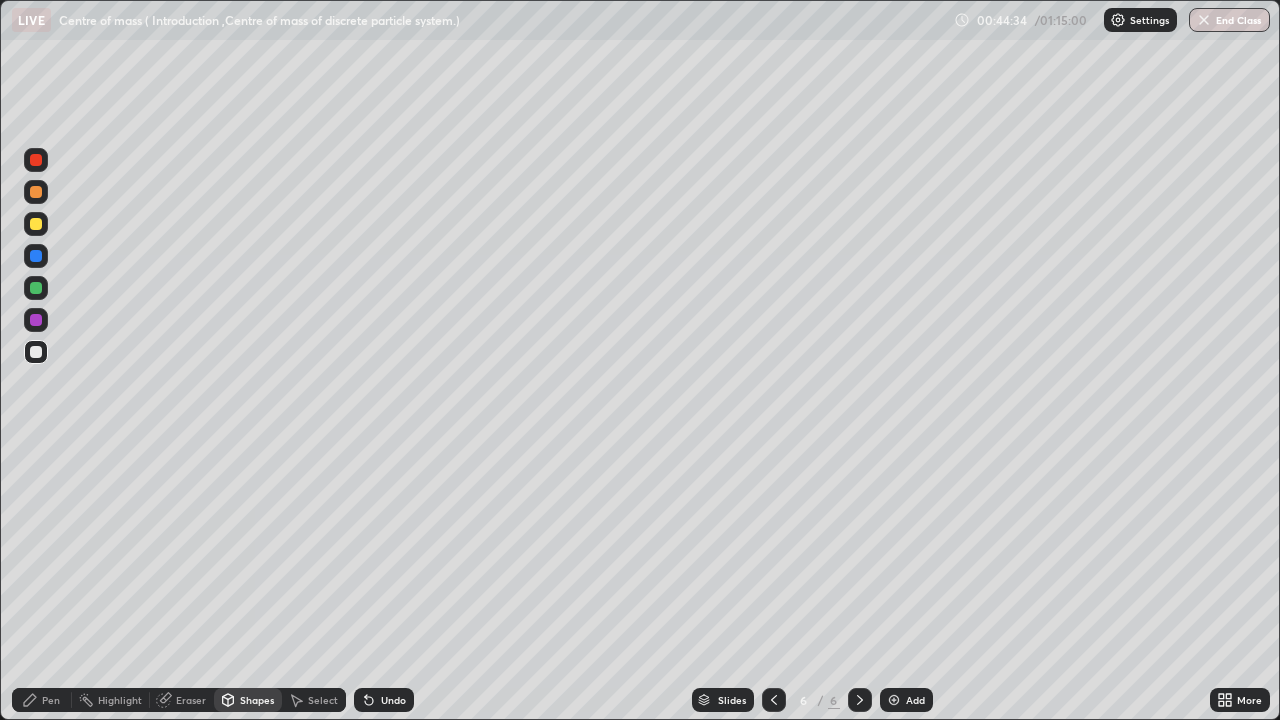 click on "Pen" at bounding box center [42, 700] 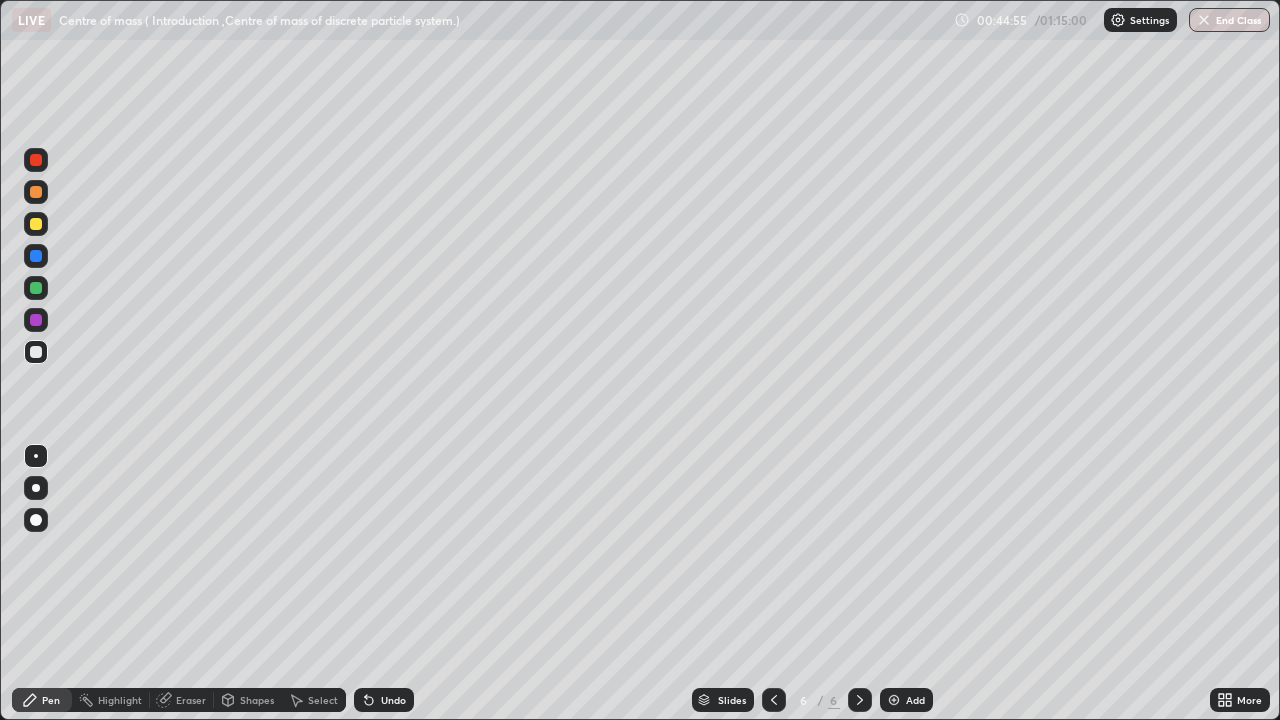 click on "Undo" at bounding box center (393, 700) 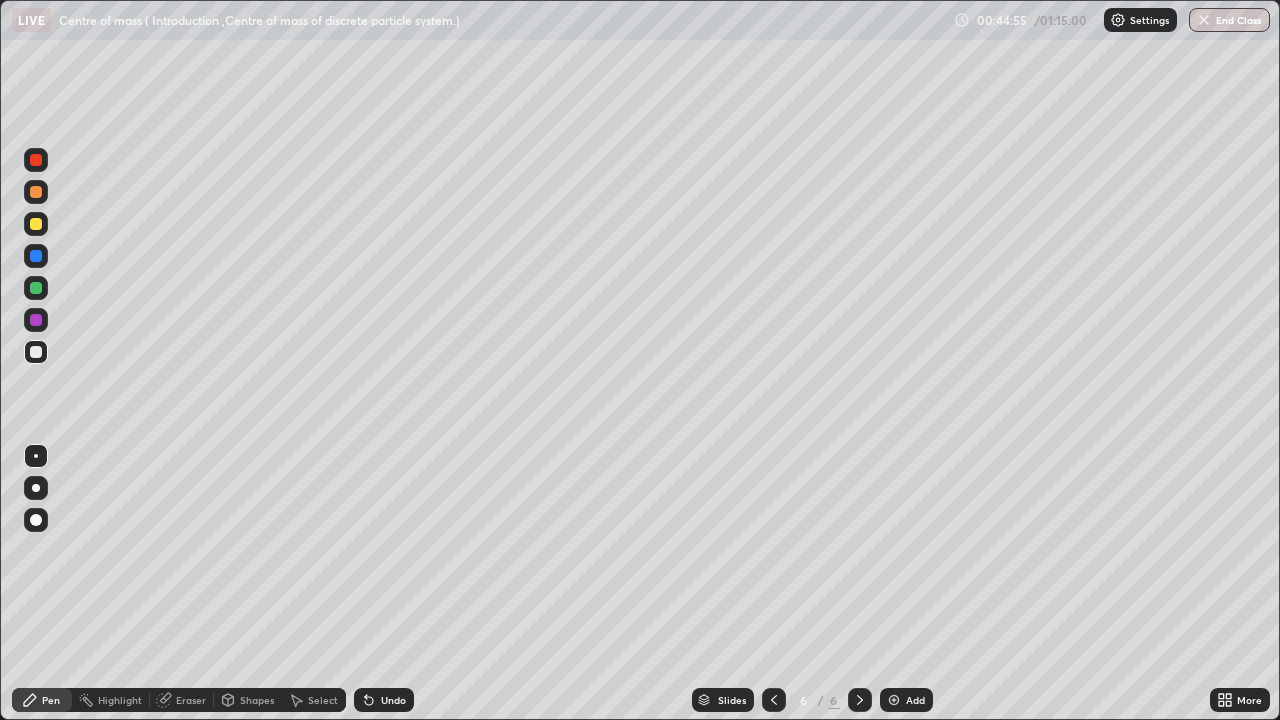 click on "Undo" at bounding box center (393, 700) 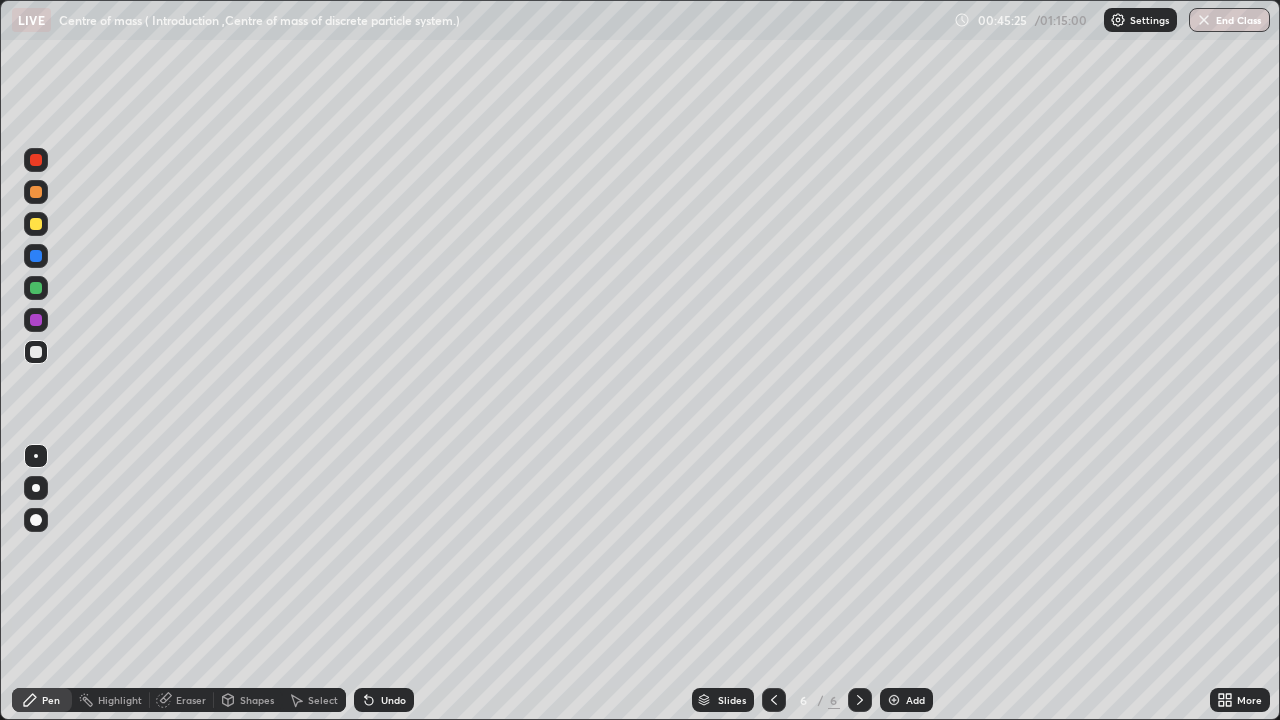 click on "Undo" at bounding box center [393, 700] 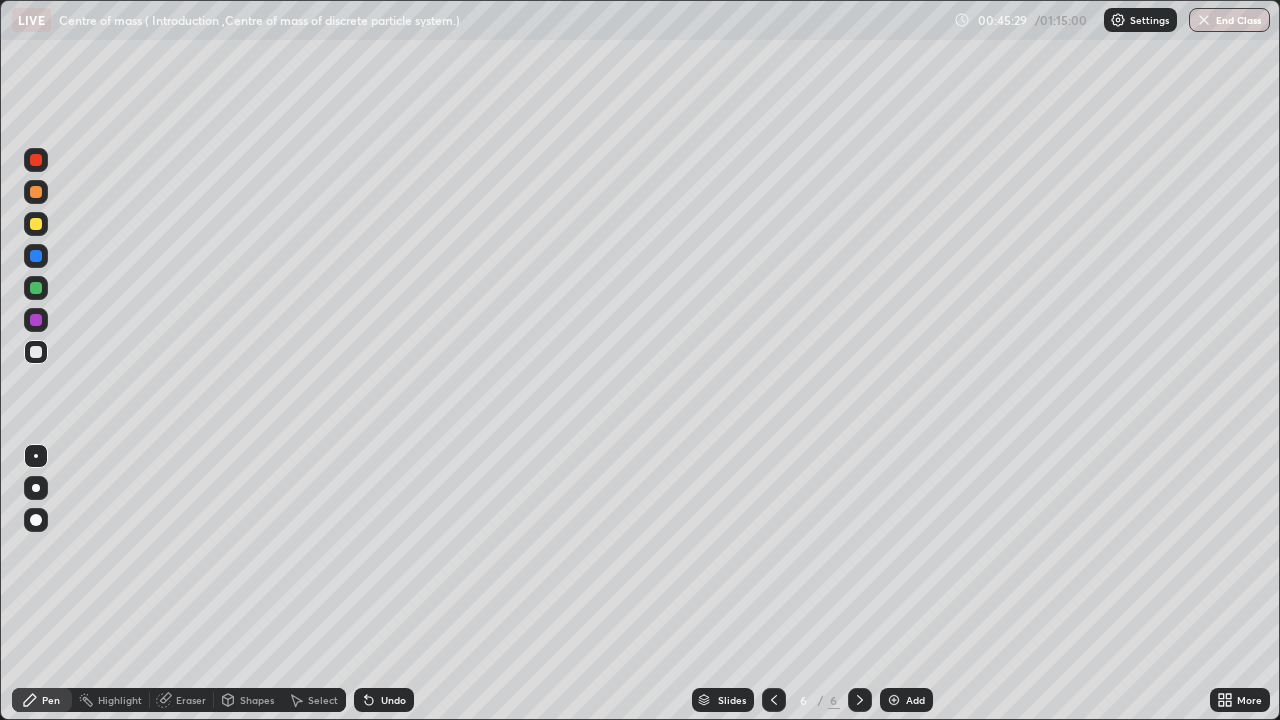 click 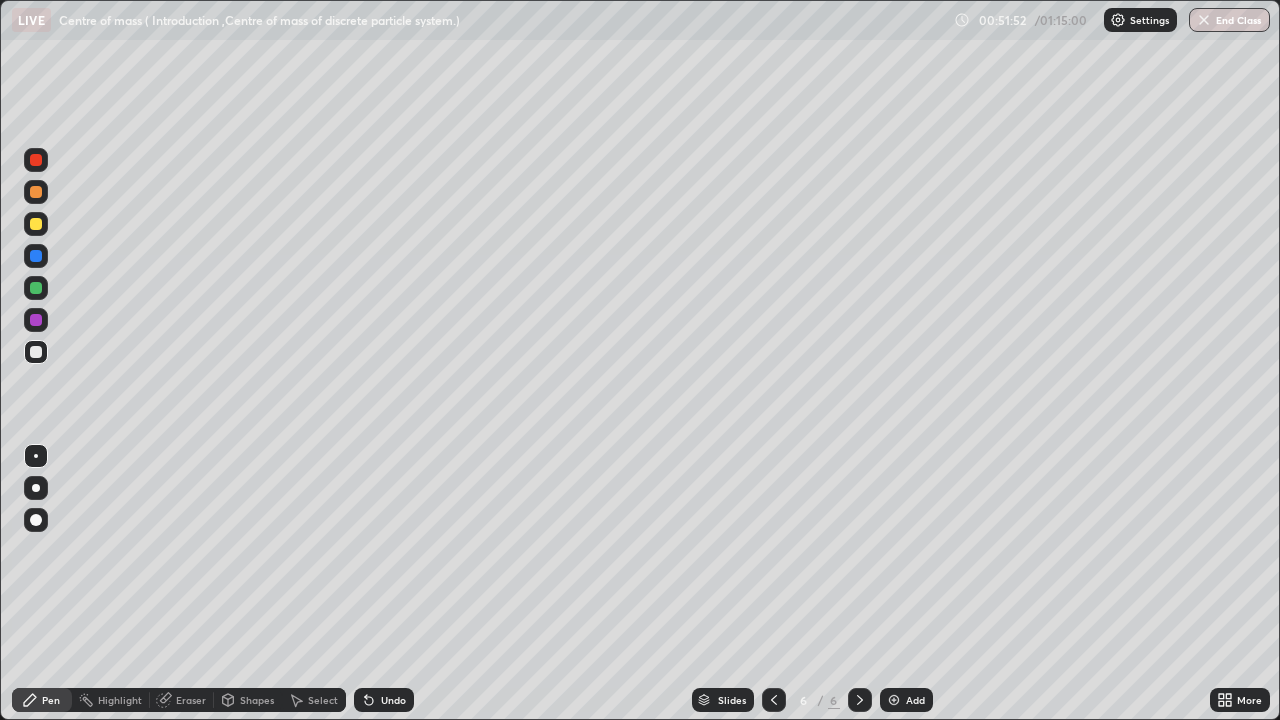 click on "Undo" at bounding box center (393, 700) 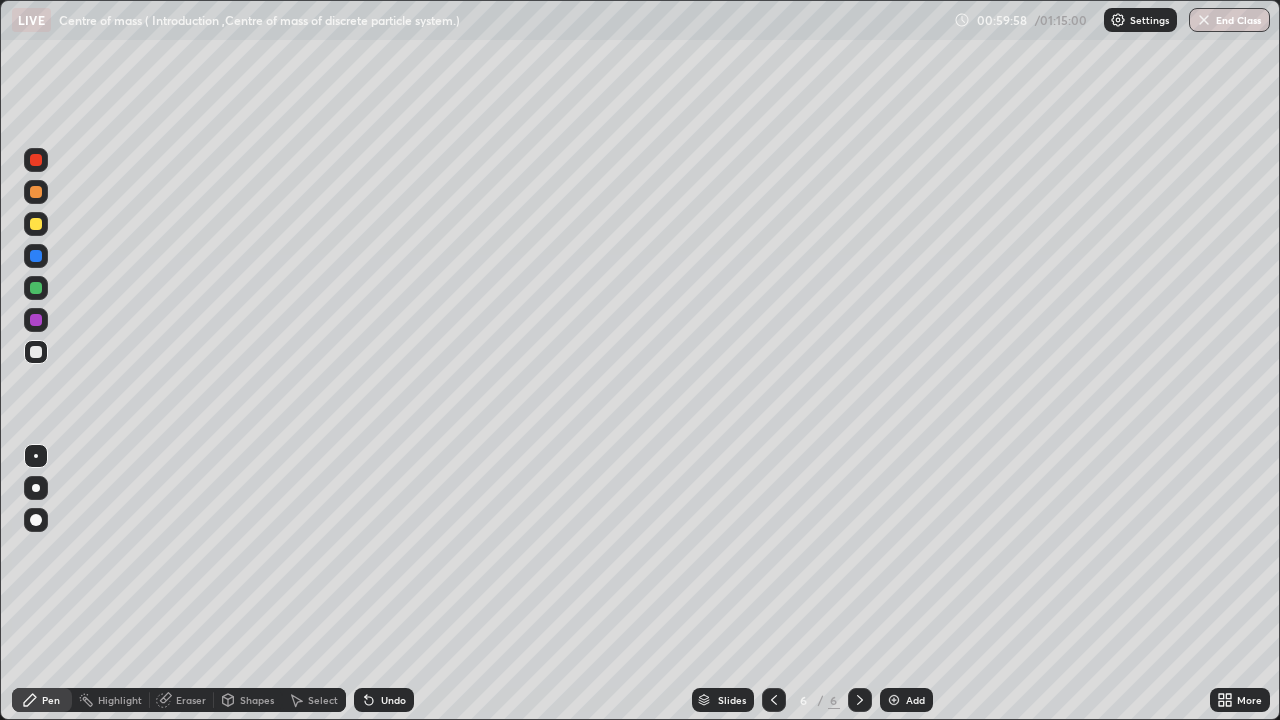 click at bounding box center (894, 700) 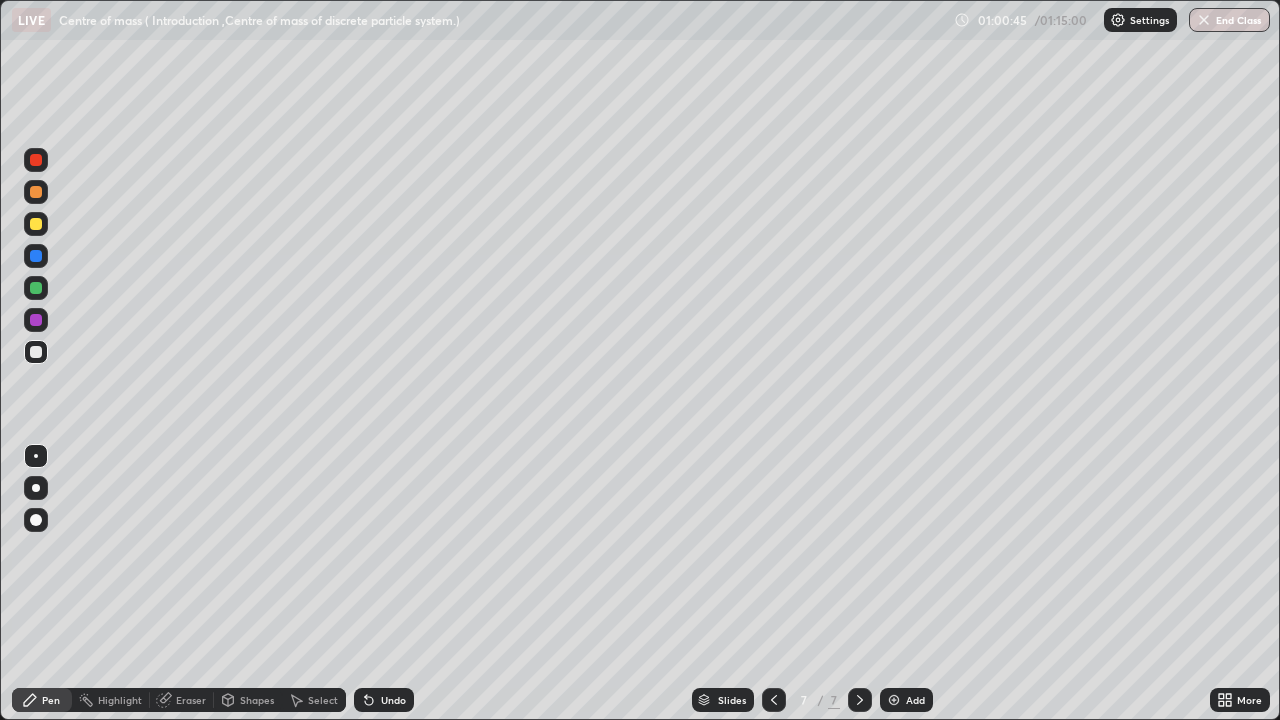 click on "Eraser" at bounding box center [191, 700] 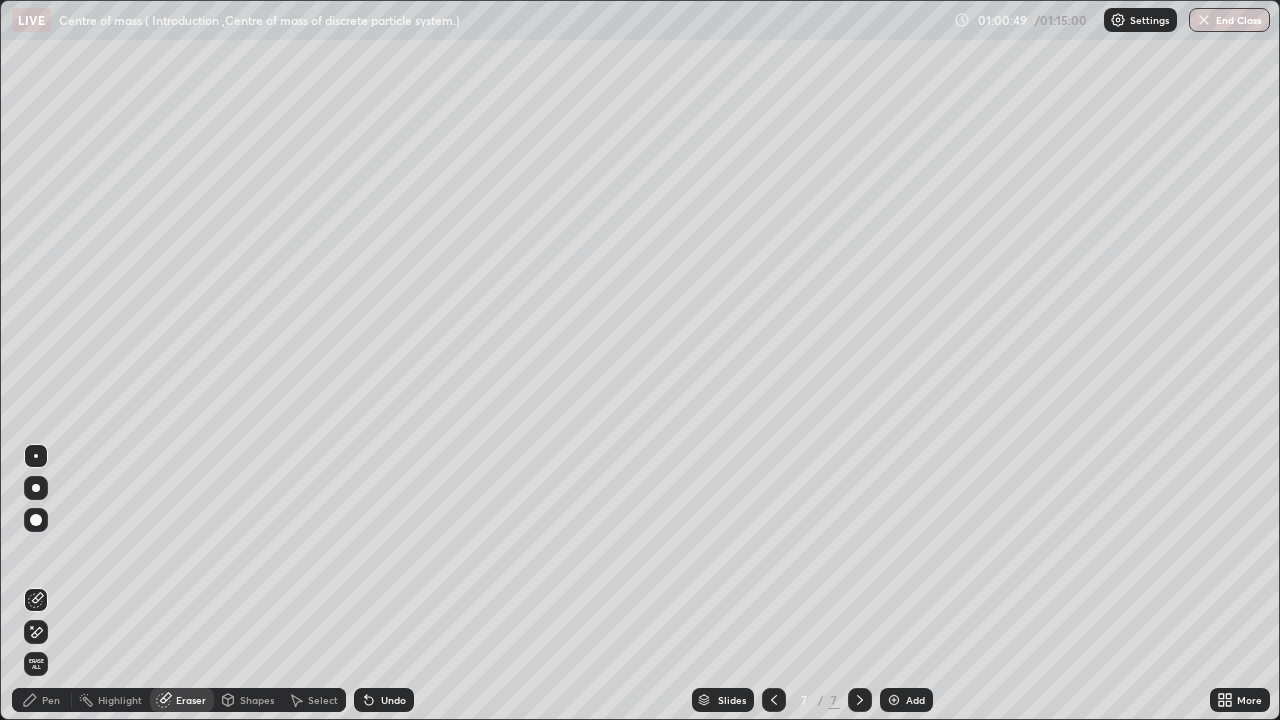 click on "Pen" at bounding box center [51, 700] 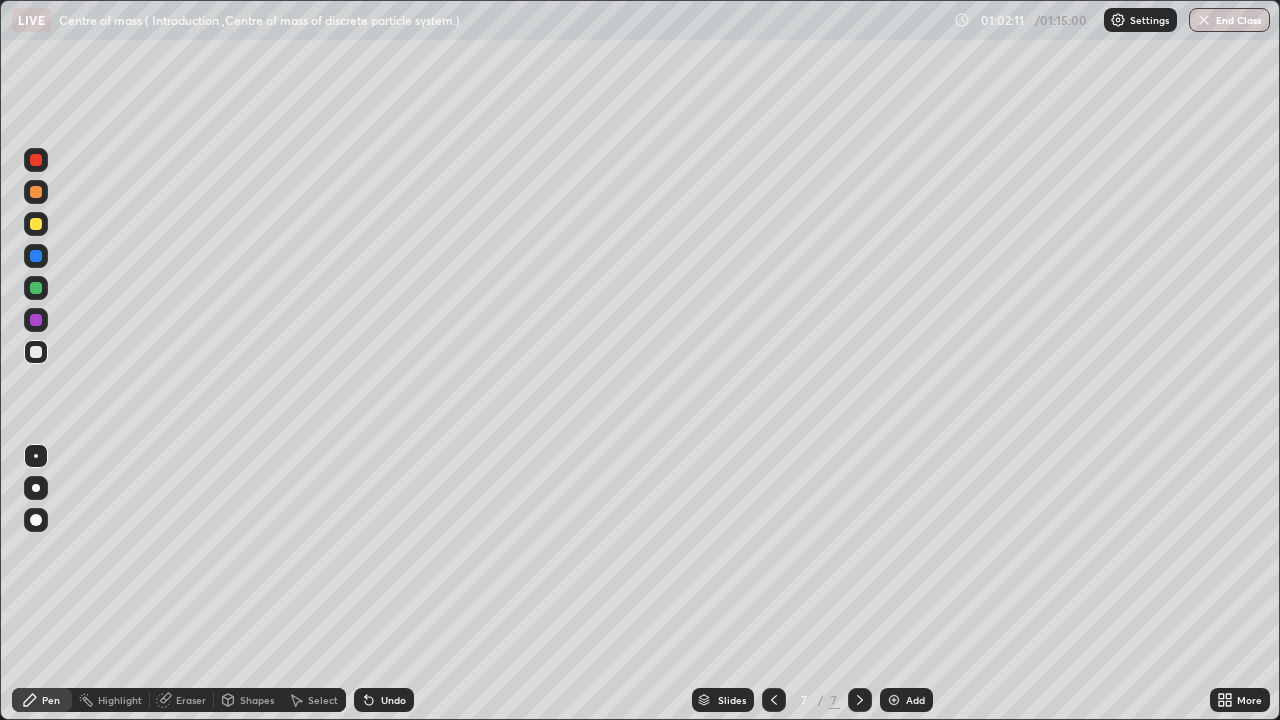 click 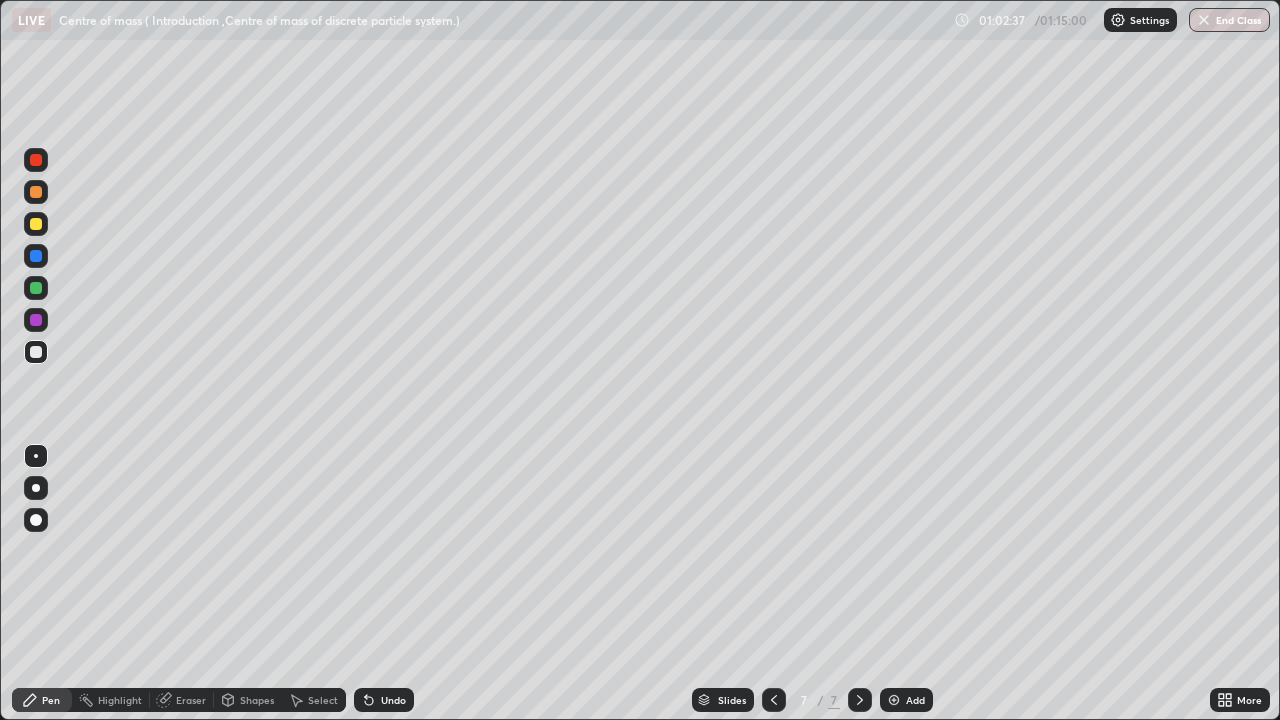 click on "Undo" at bounding box center [393, 700] 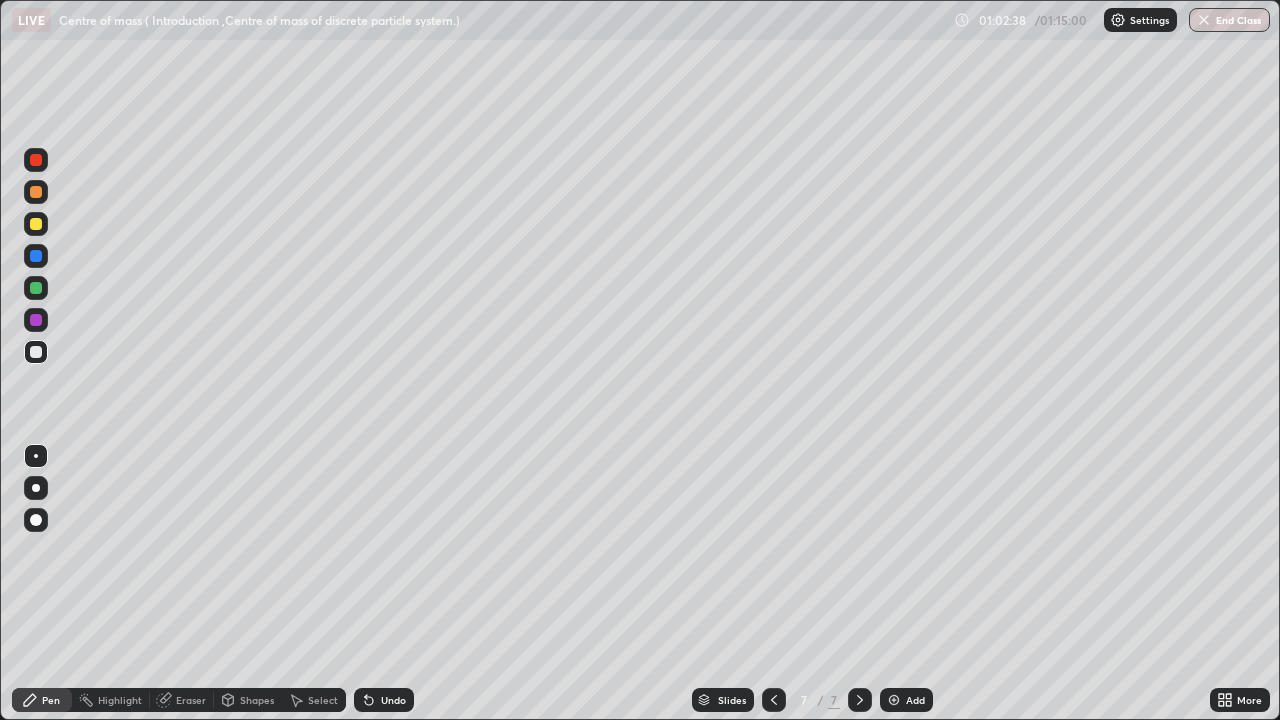 click 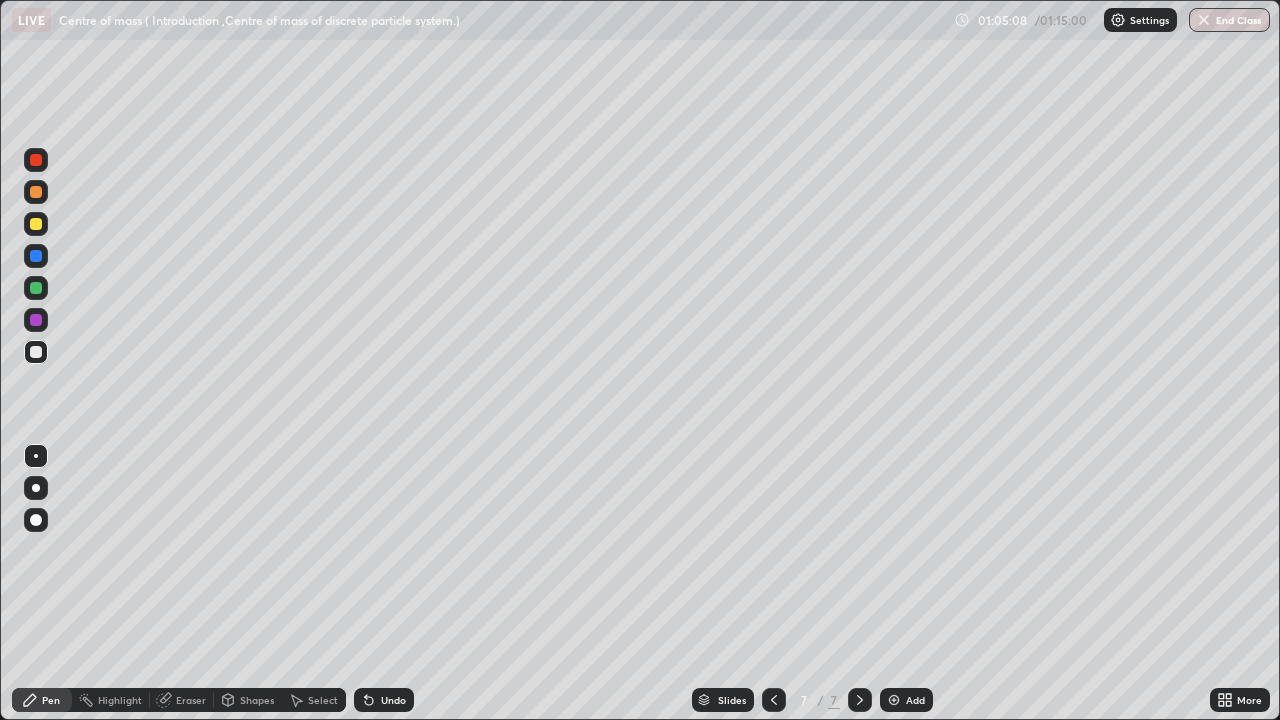 click on "Eraser" at bounding box center [191, 700] 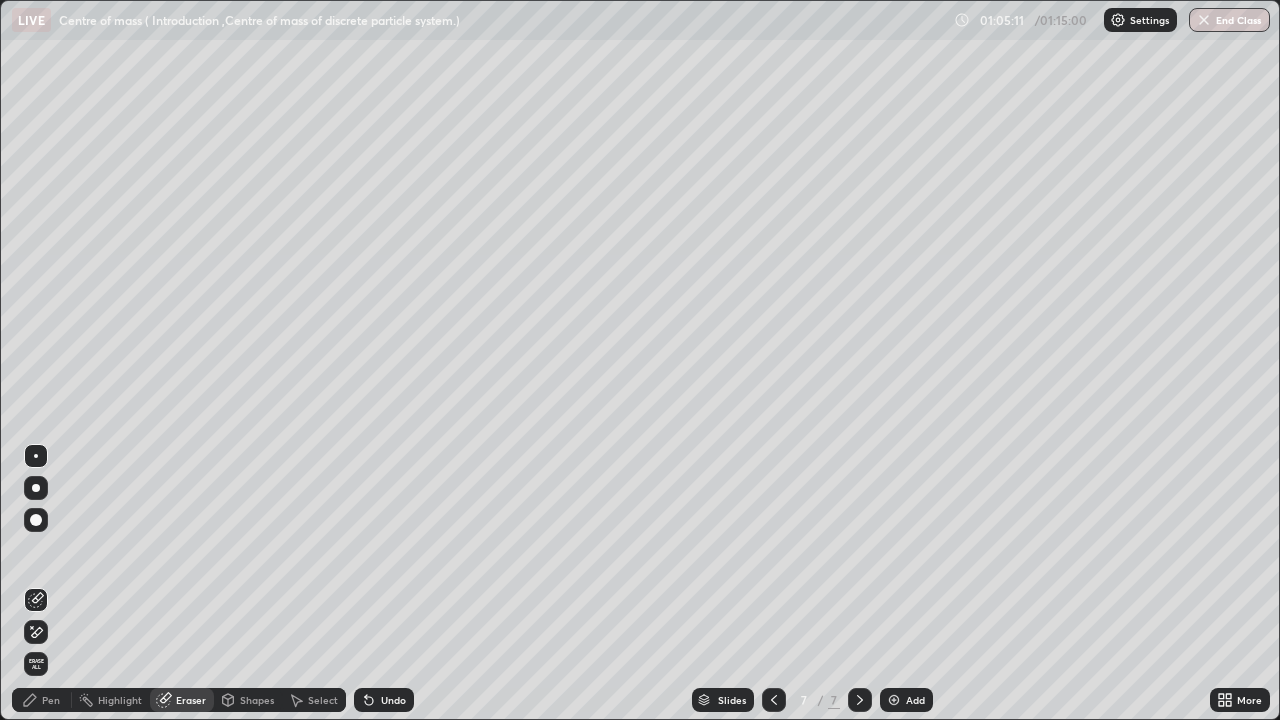 click on "Pen" at bounding box center [51, 700] 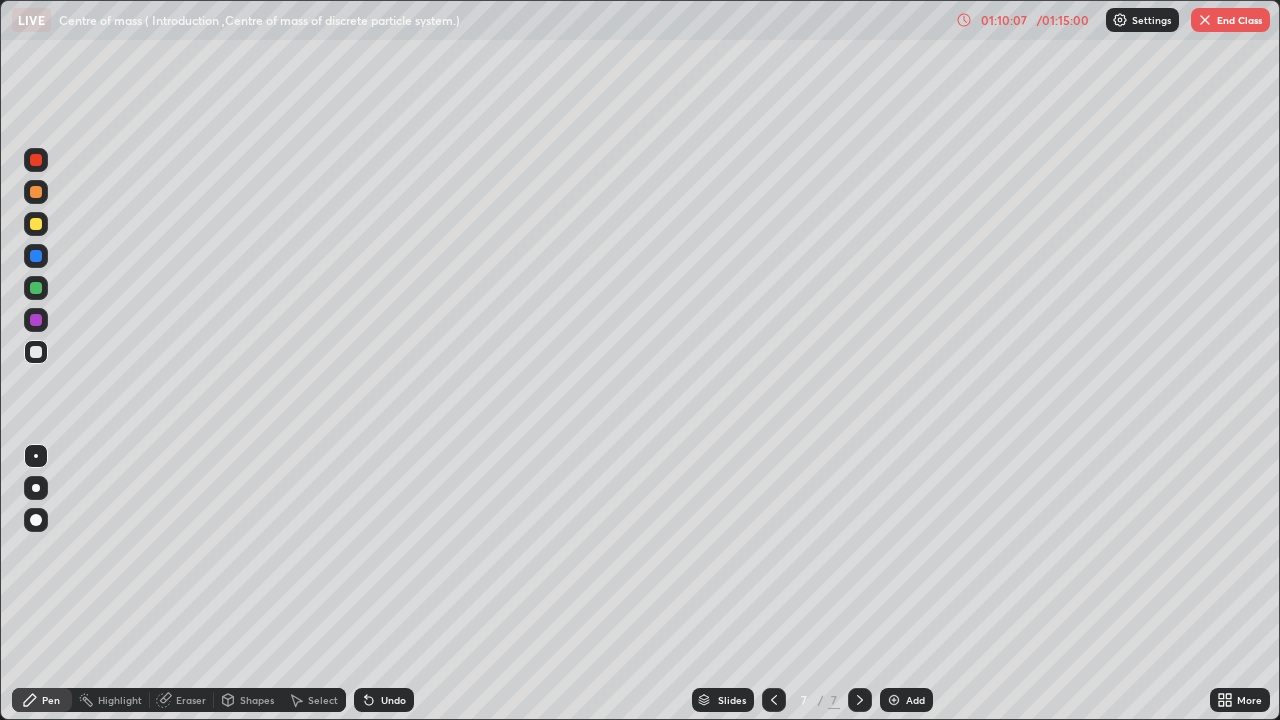 click on "End Class" at bounding box center [1230, 20] 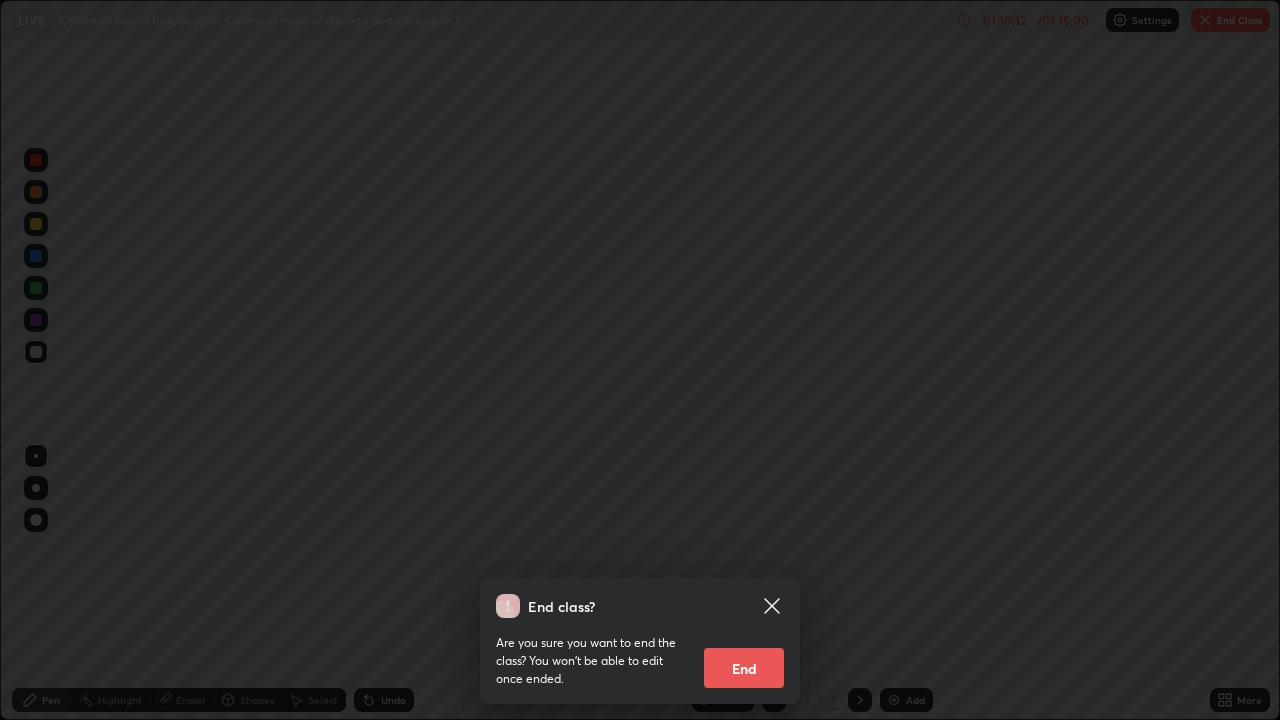 click on "End" at bounding box center (744, 668) 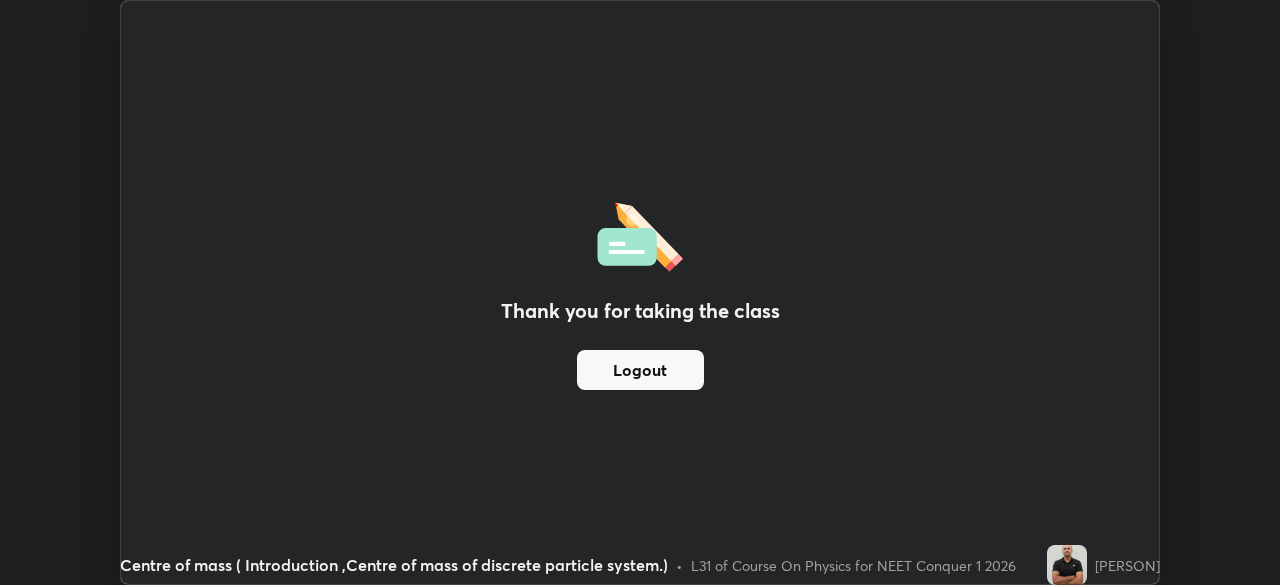 scroll, scrollTop: 585, scrollLeft: 1280, axis: both 